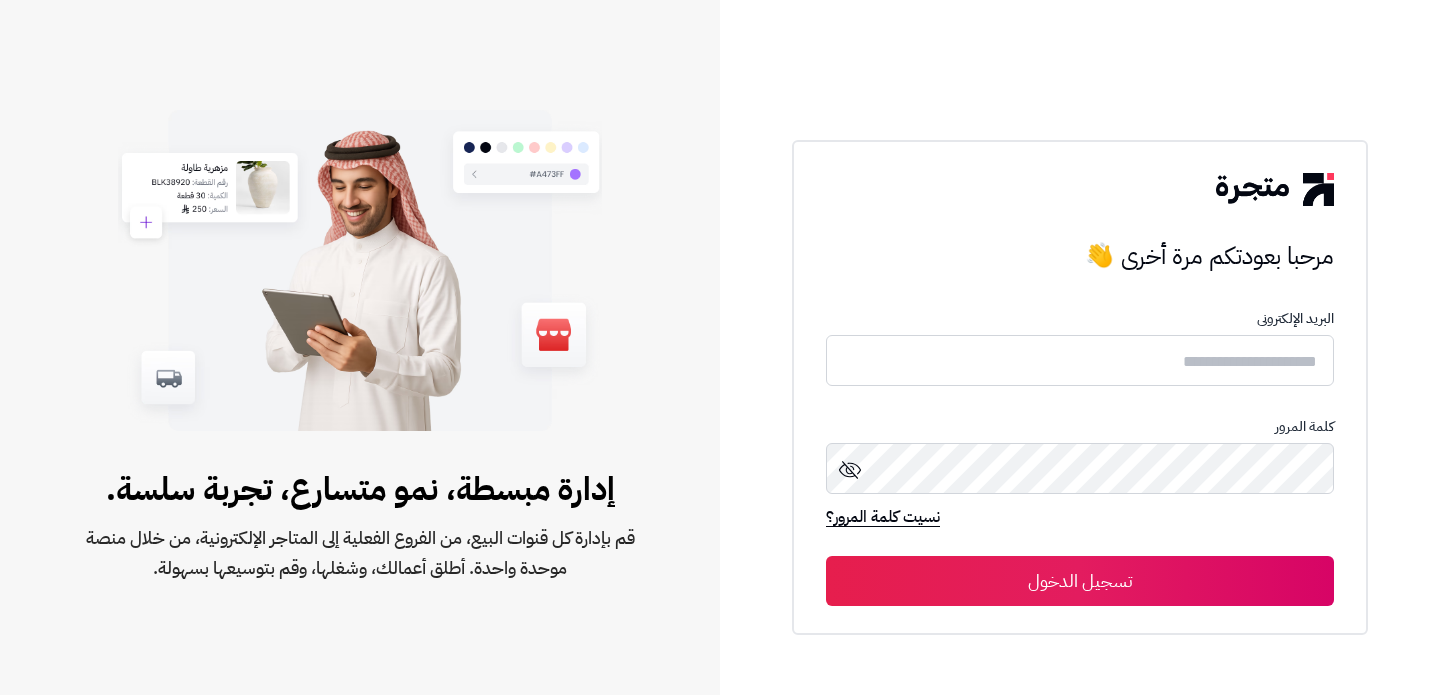 scroll, scrollTop: 0, scrollLeft: 0, axis: both 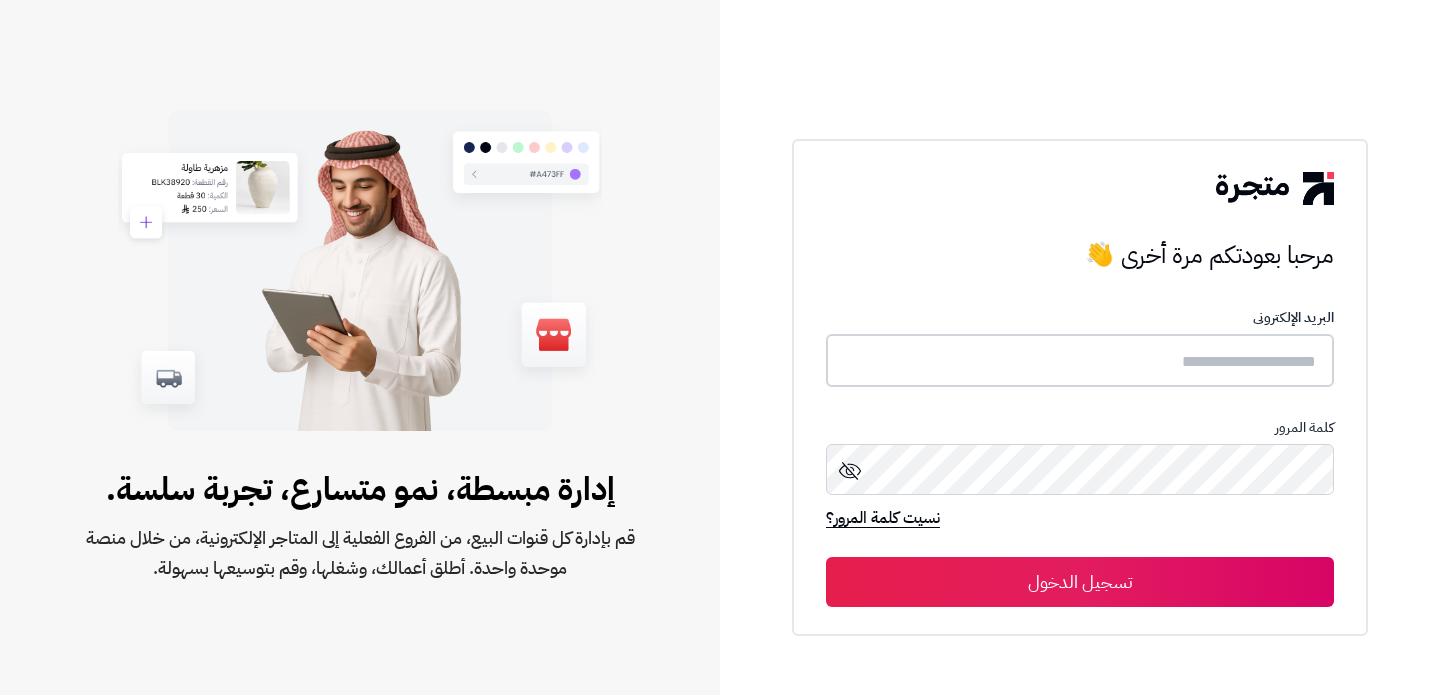 type on "**********" 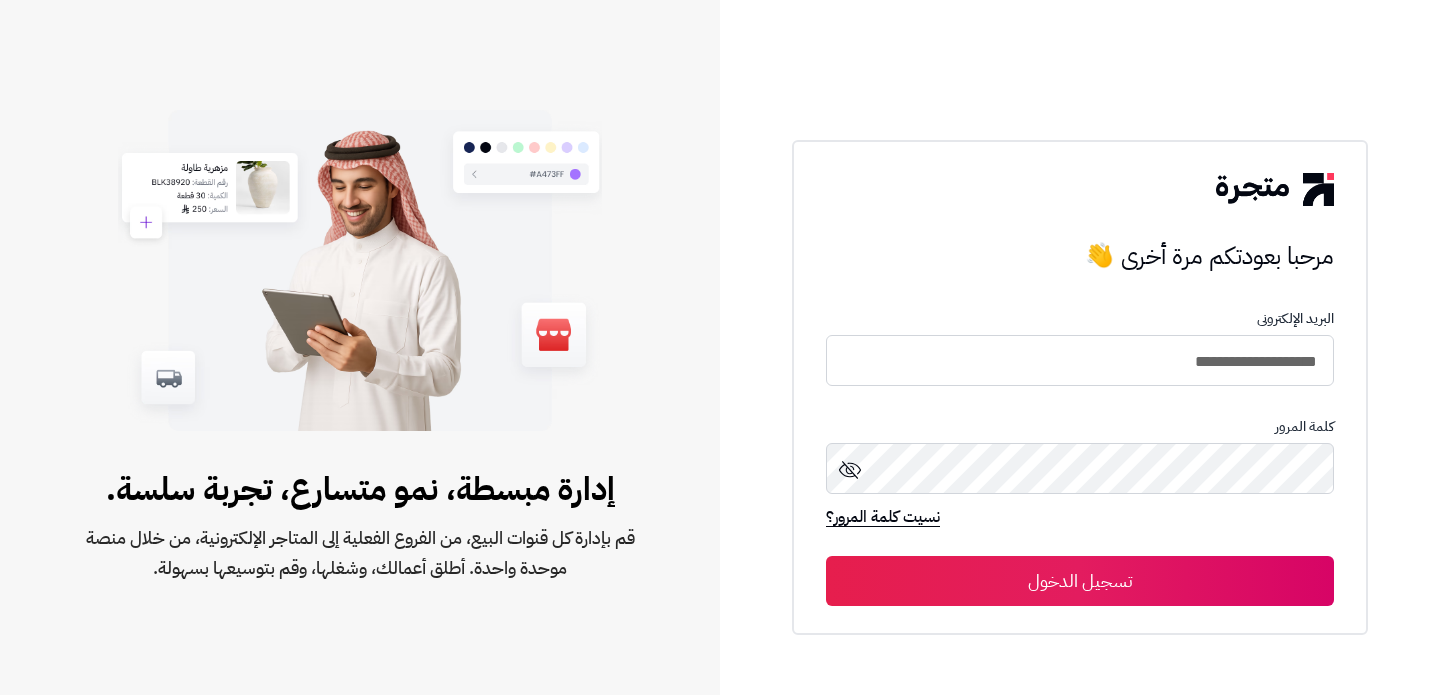 click on "تسجيل الدخول" at bounding box center (1080, 581) 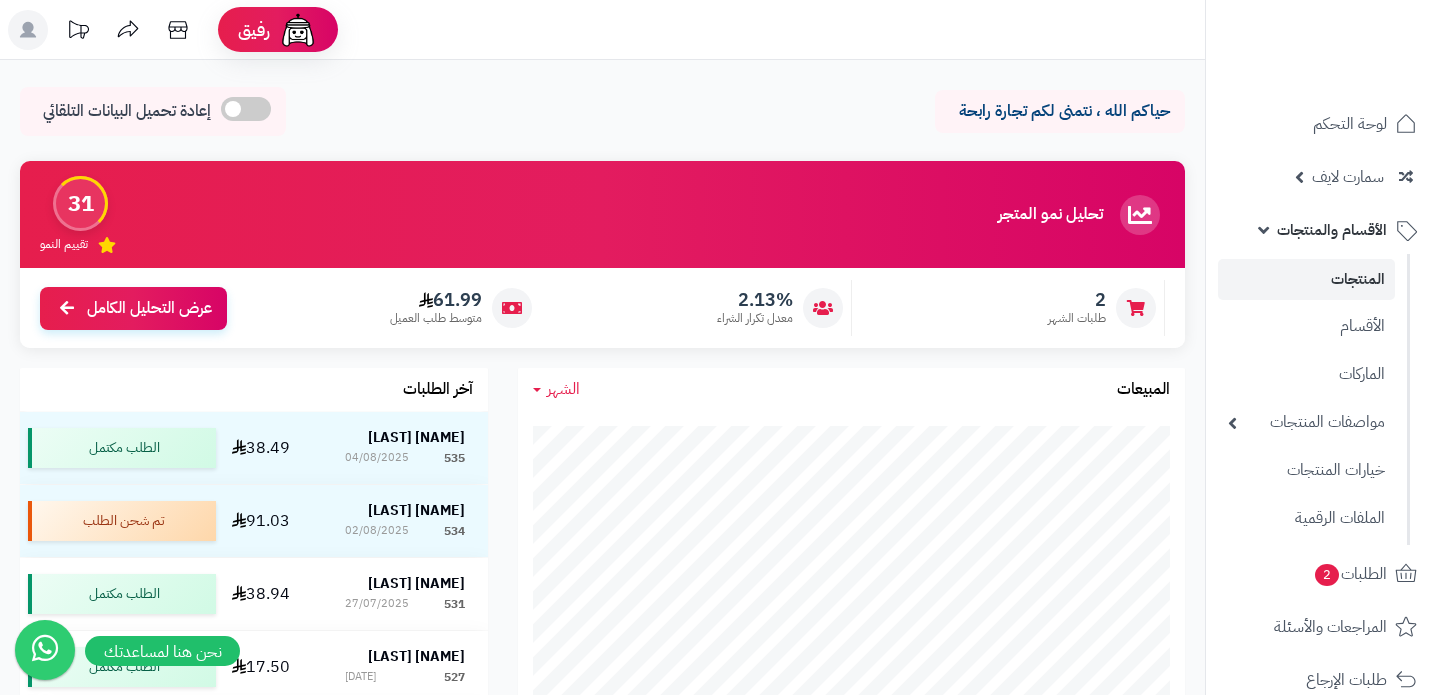 scroll, scrollTop: 0, scrollLeft: 0, axis: both 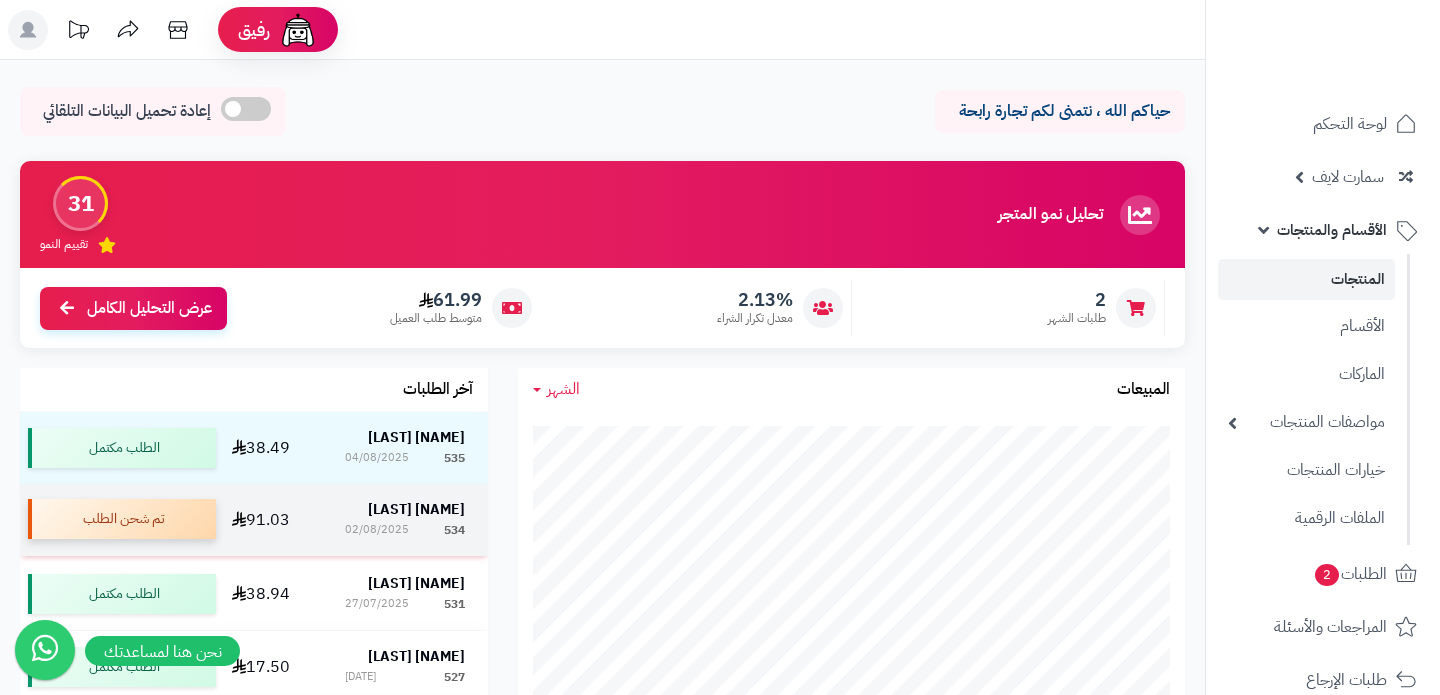 click on "تم شحن الطلب" at bounding box center [122, 519] 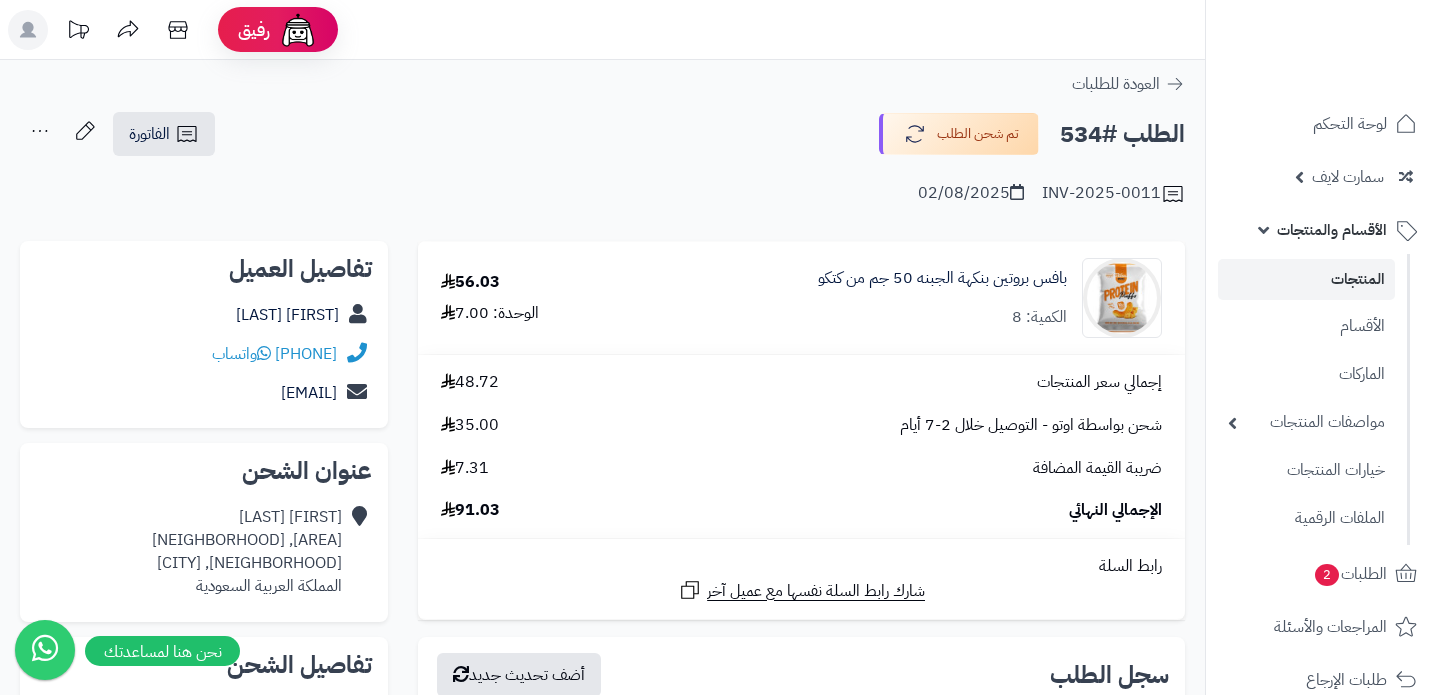 scroll, scrollTop: 0, scrollLeft: 0, axis: both 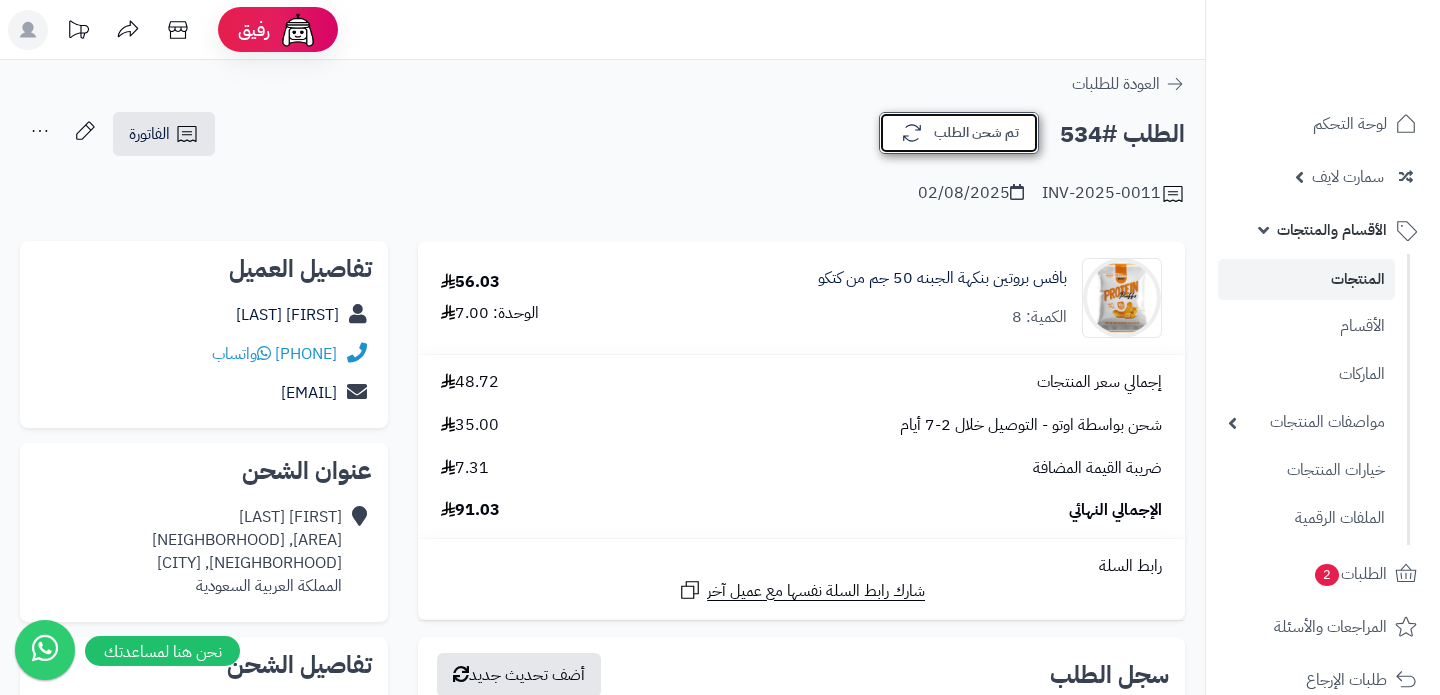click on "تم شحن الطلب" at bounding box center (959, 133) 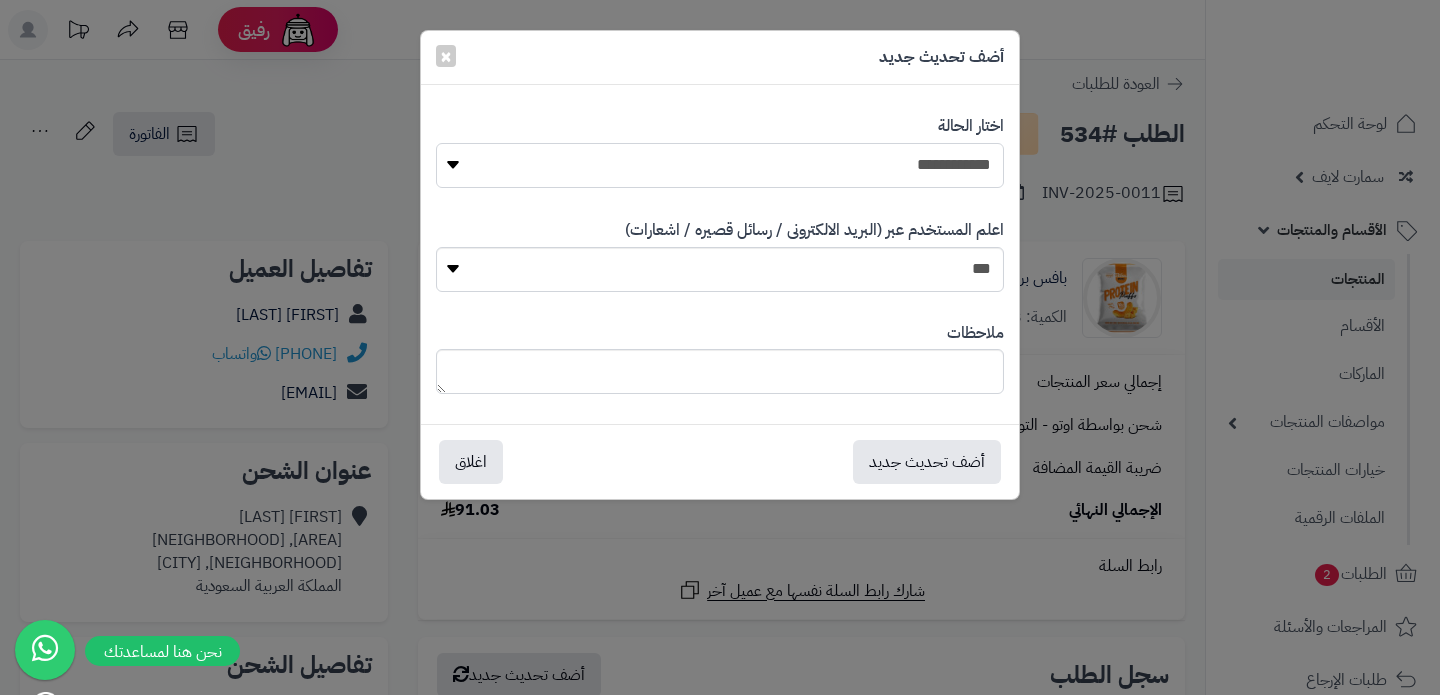 click on "**********" at bounding box center (720, 165) 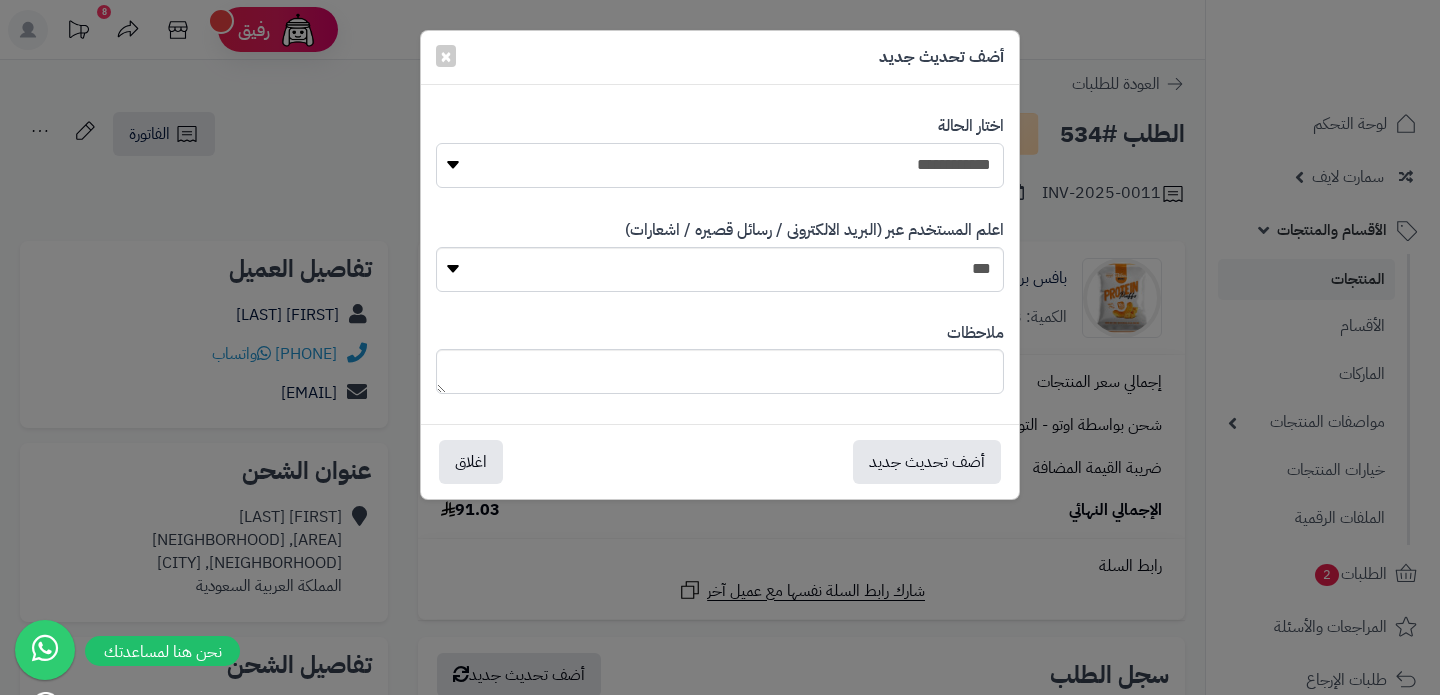 select on "*" 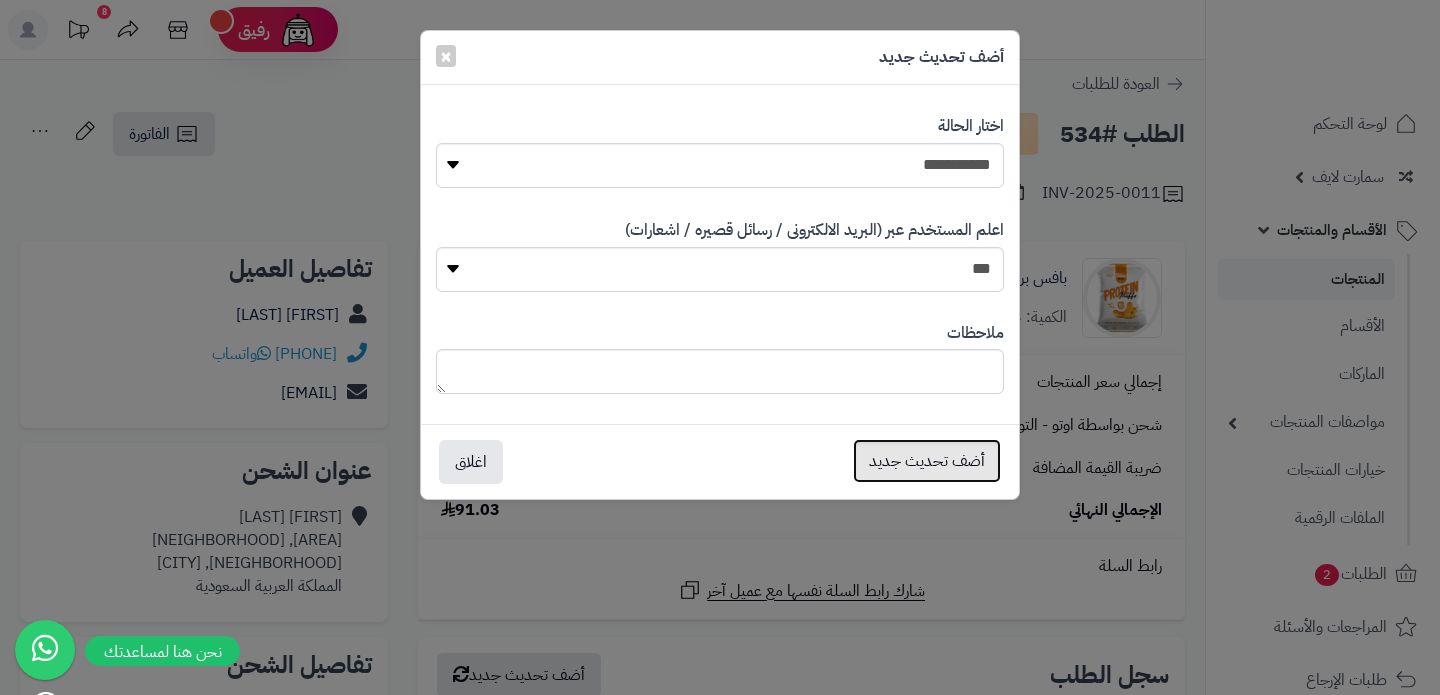click on "أضف تحديث جديد" at bounding box center (927, 461) 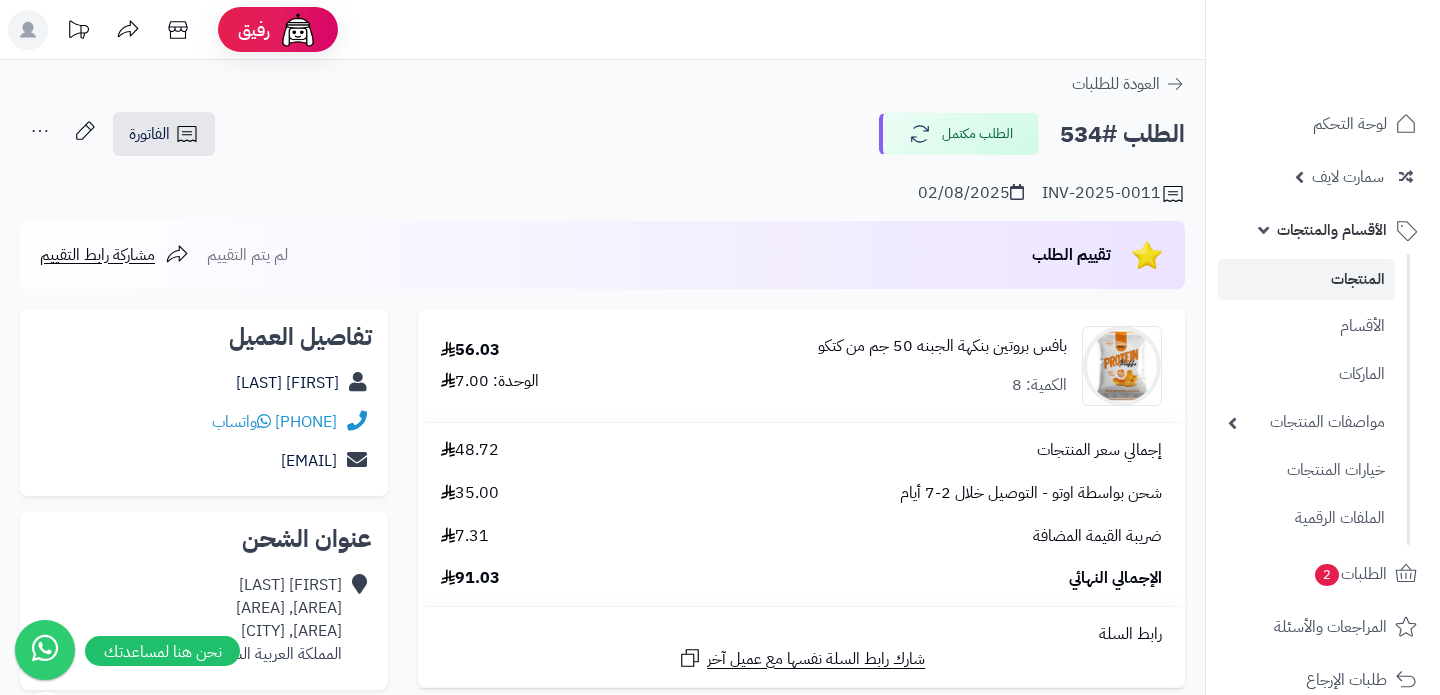 scroll, scrollTop: 0, scrollLeft: 0, axis: both 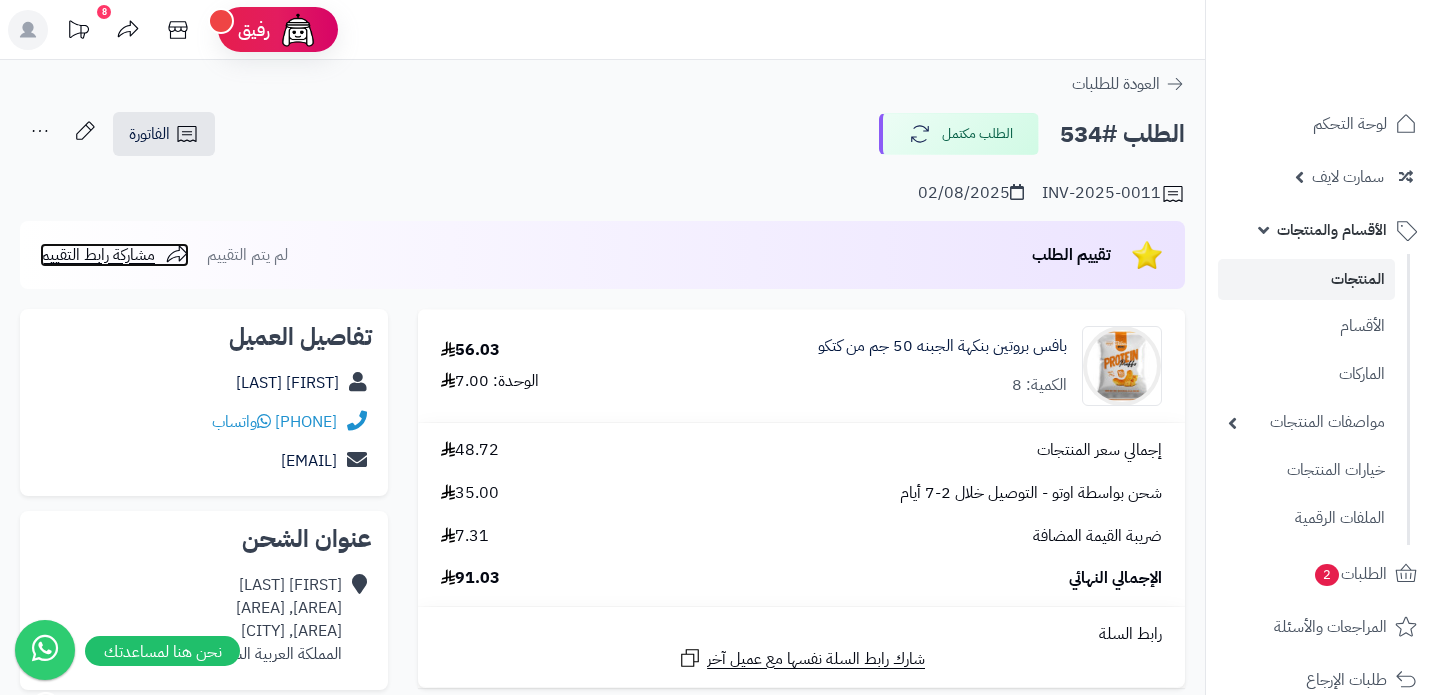 click on "مشاركة رابط التقييم" at bounding box center [97, 255] 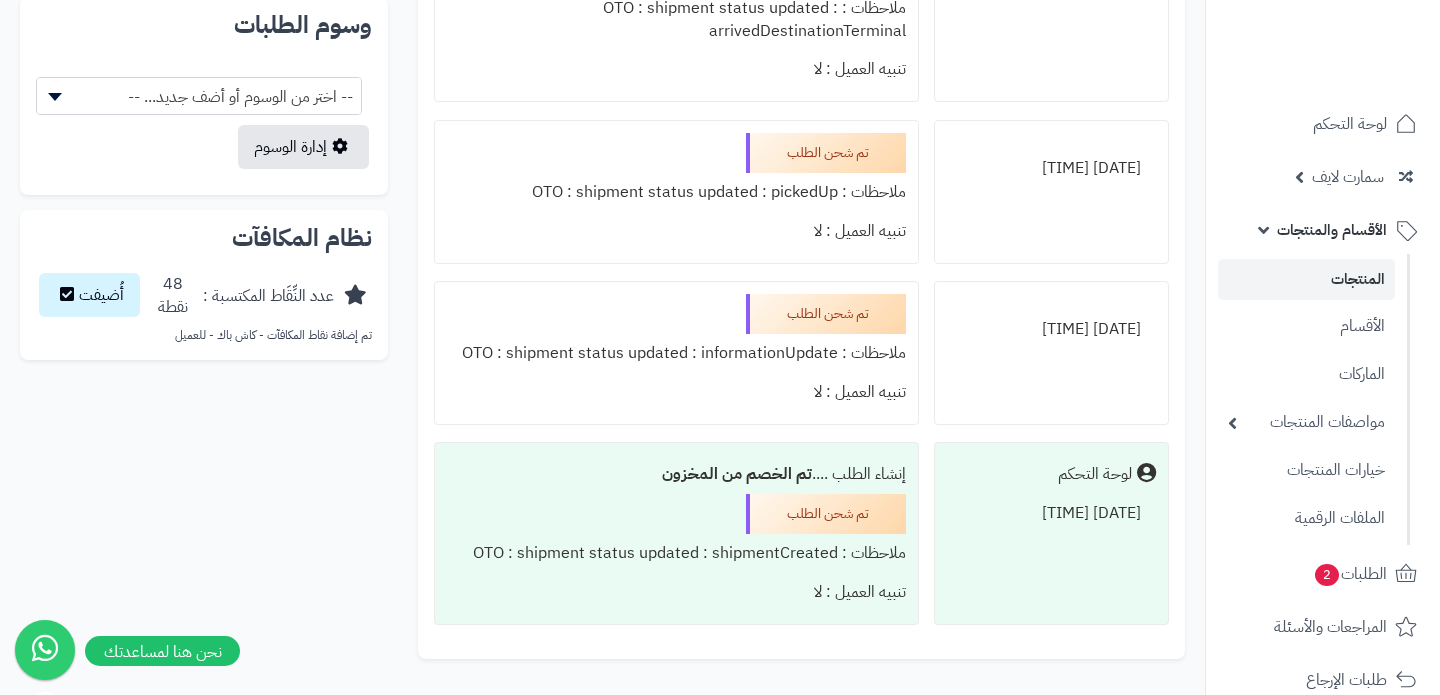 scroll, scrollTop: 1909, scrollLeft: 0, axis: vertical 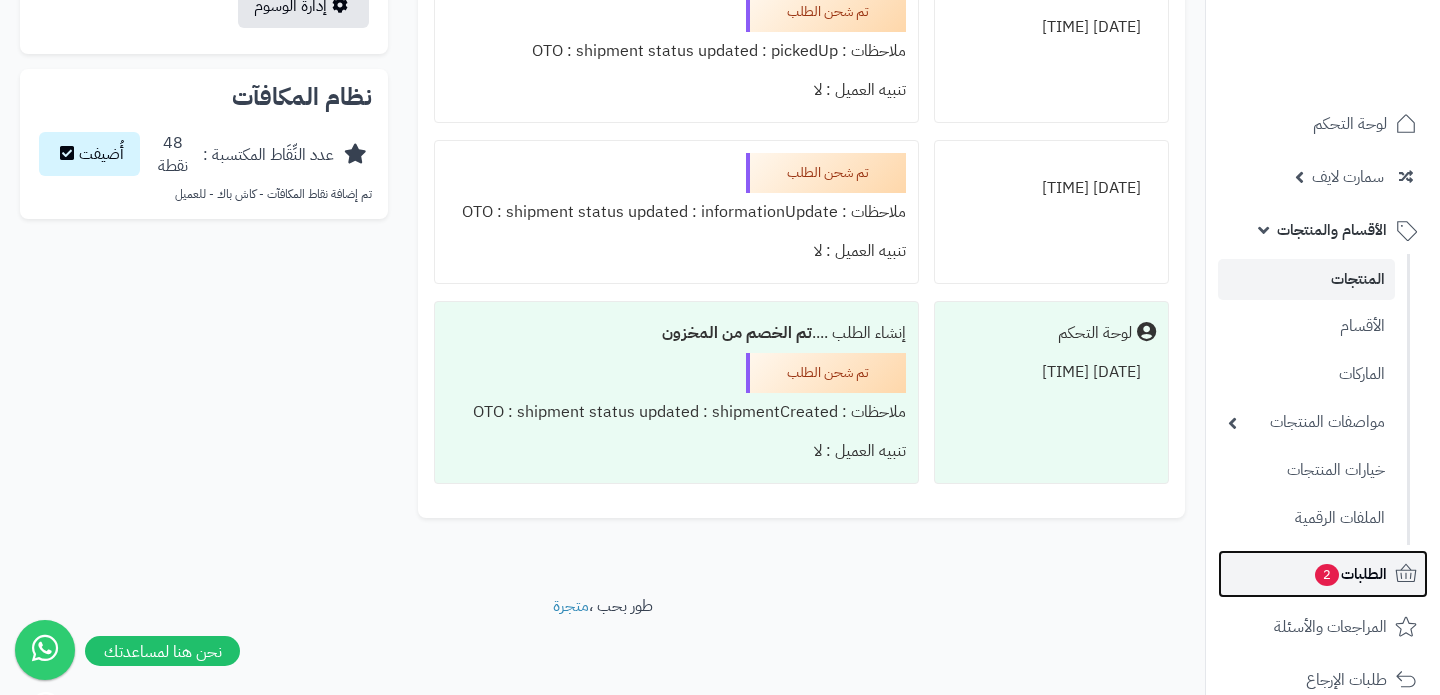 click on "2" at bounding box center [1327, 575] 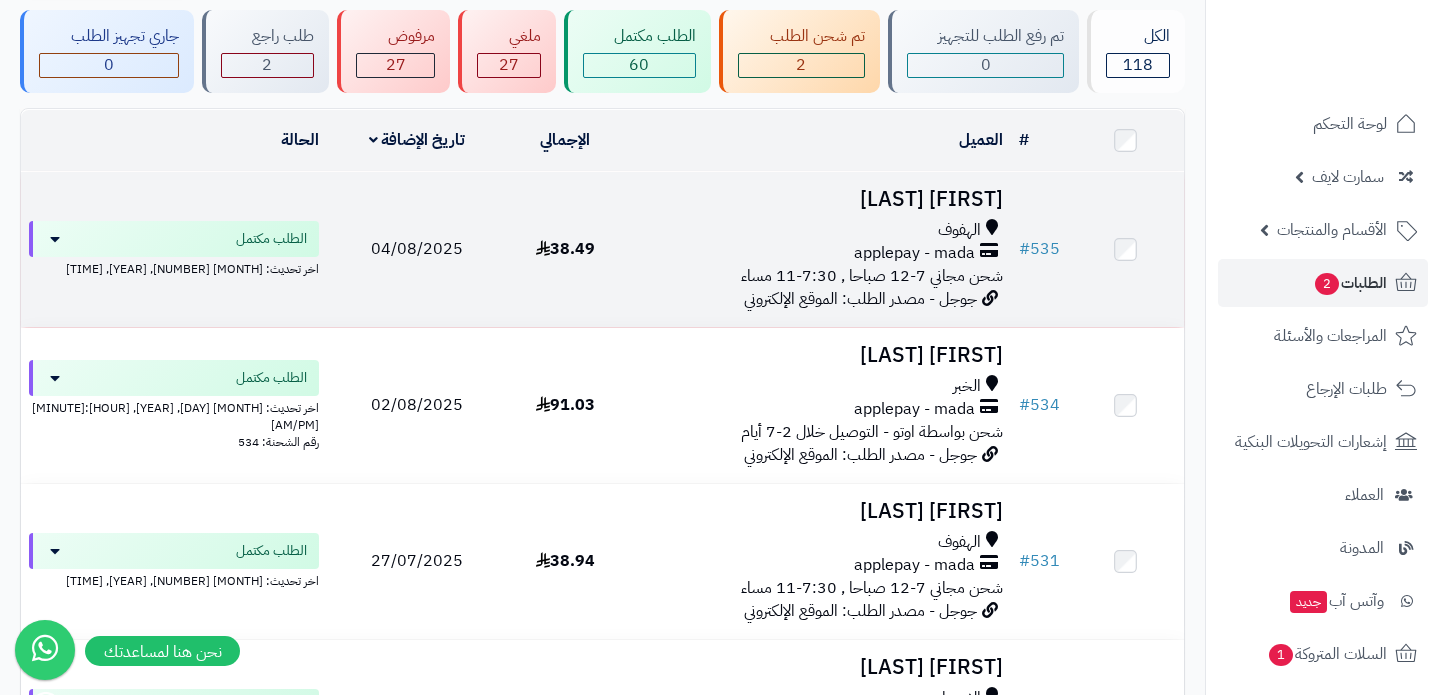 scroll, scrollTop: 140, scrollLeft: 0, axis: vertical 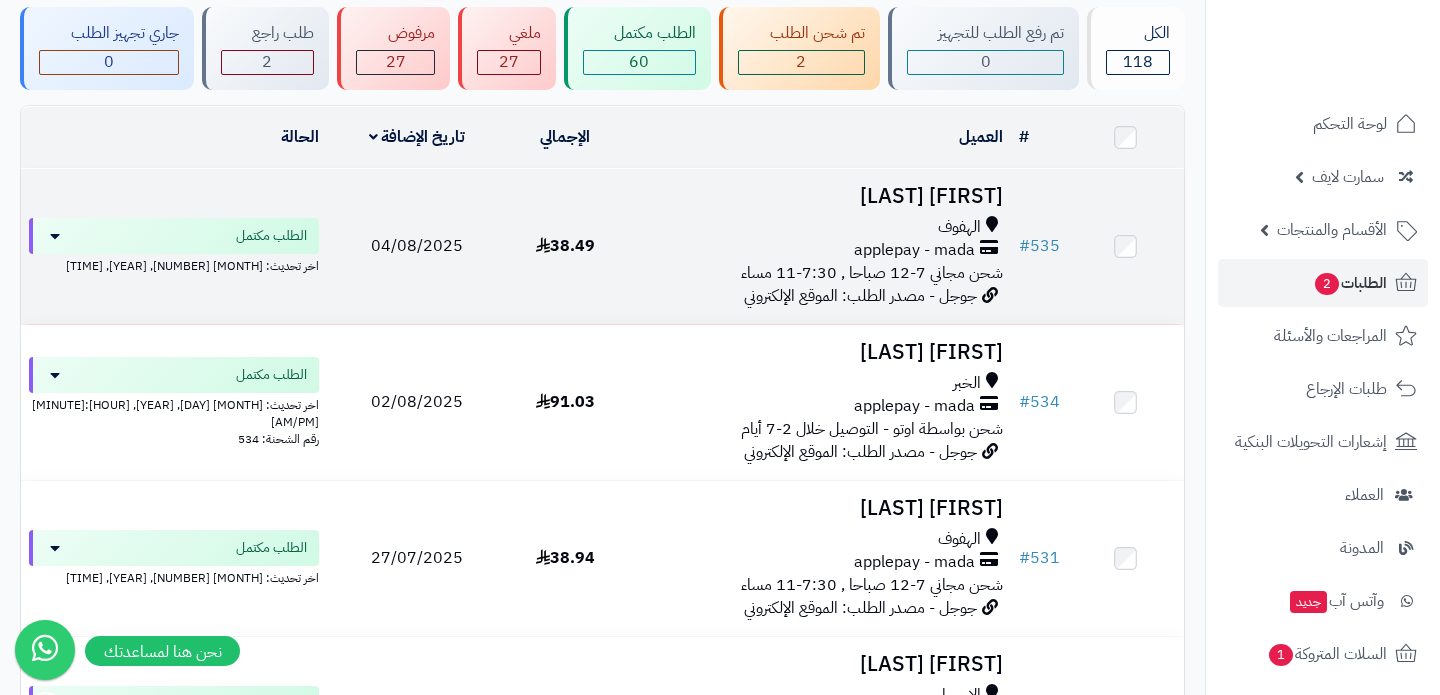 click on "# 535" at bounding box center [1039, 246] 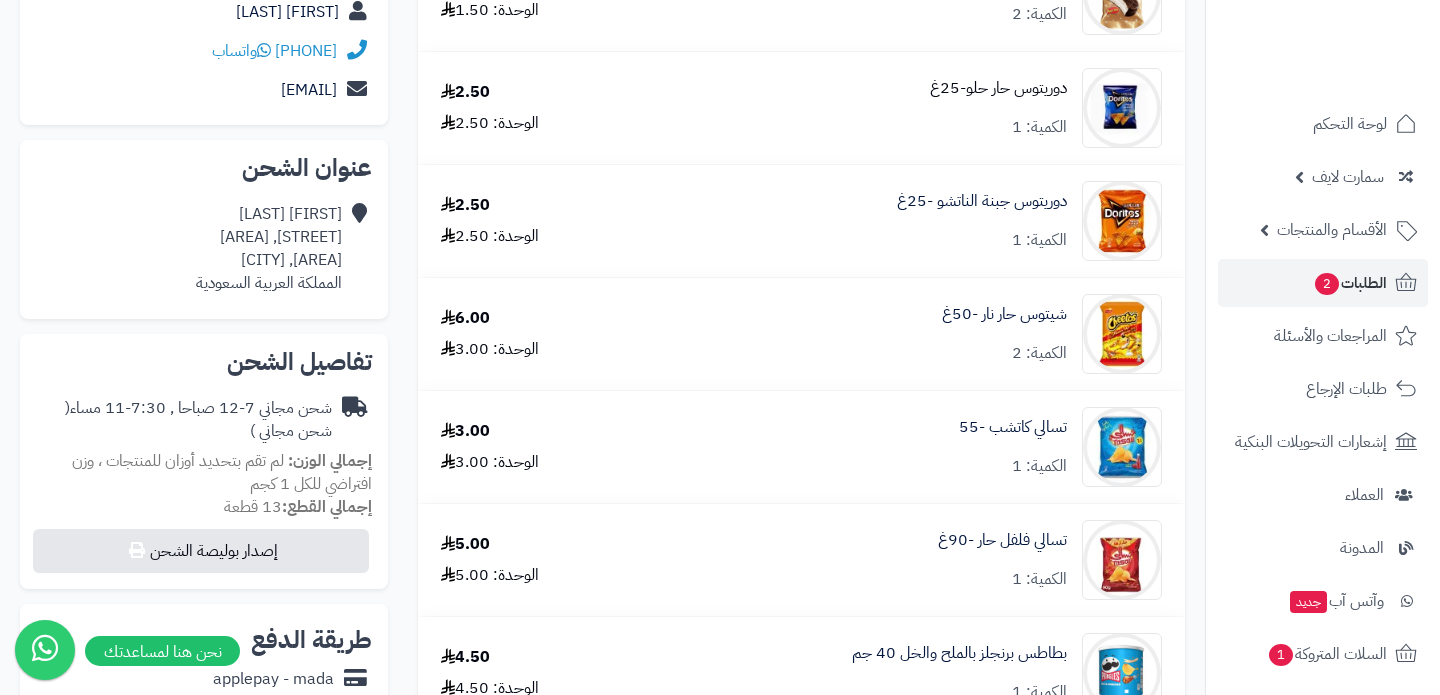 scroll, scrollTop: 291, scrollLeft: 0, axis: vertical 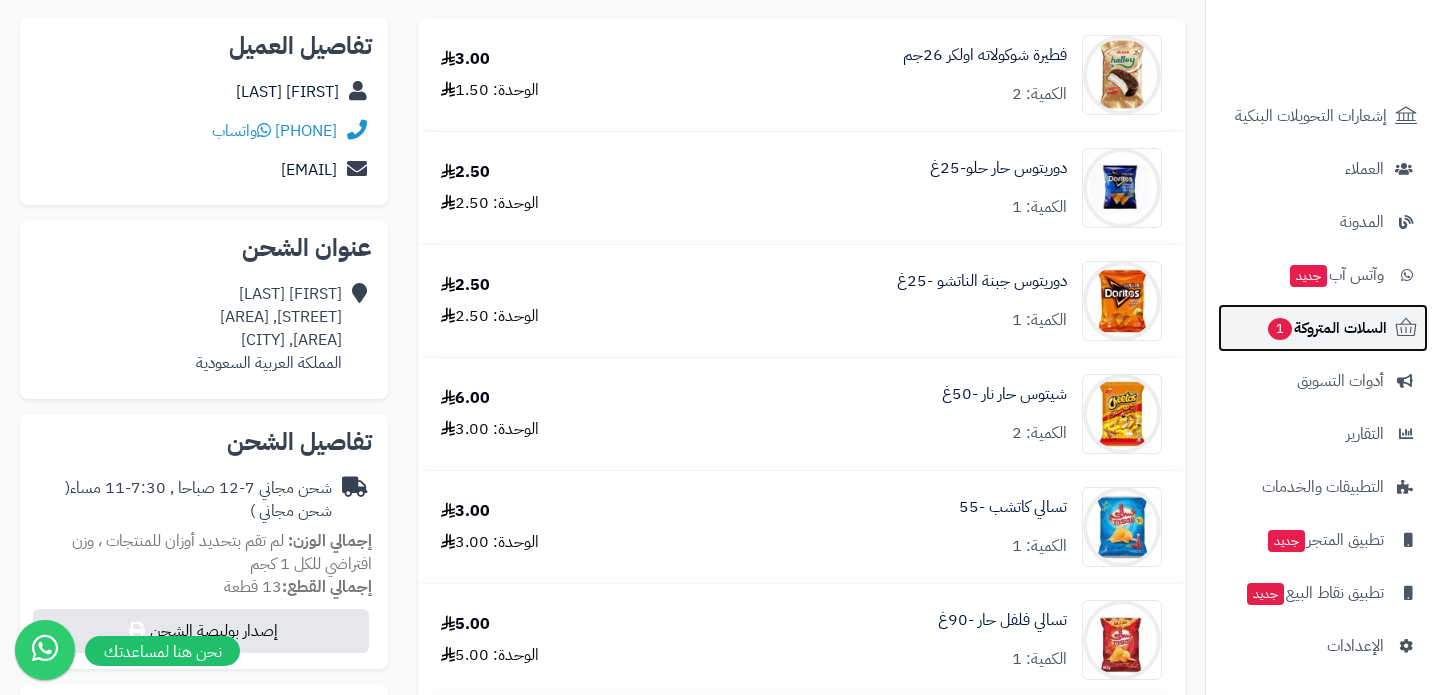 click on "السلات المتروكة  1" at bounding box center (1326, 328) 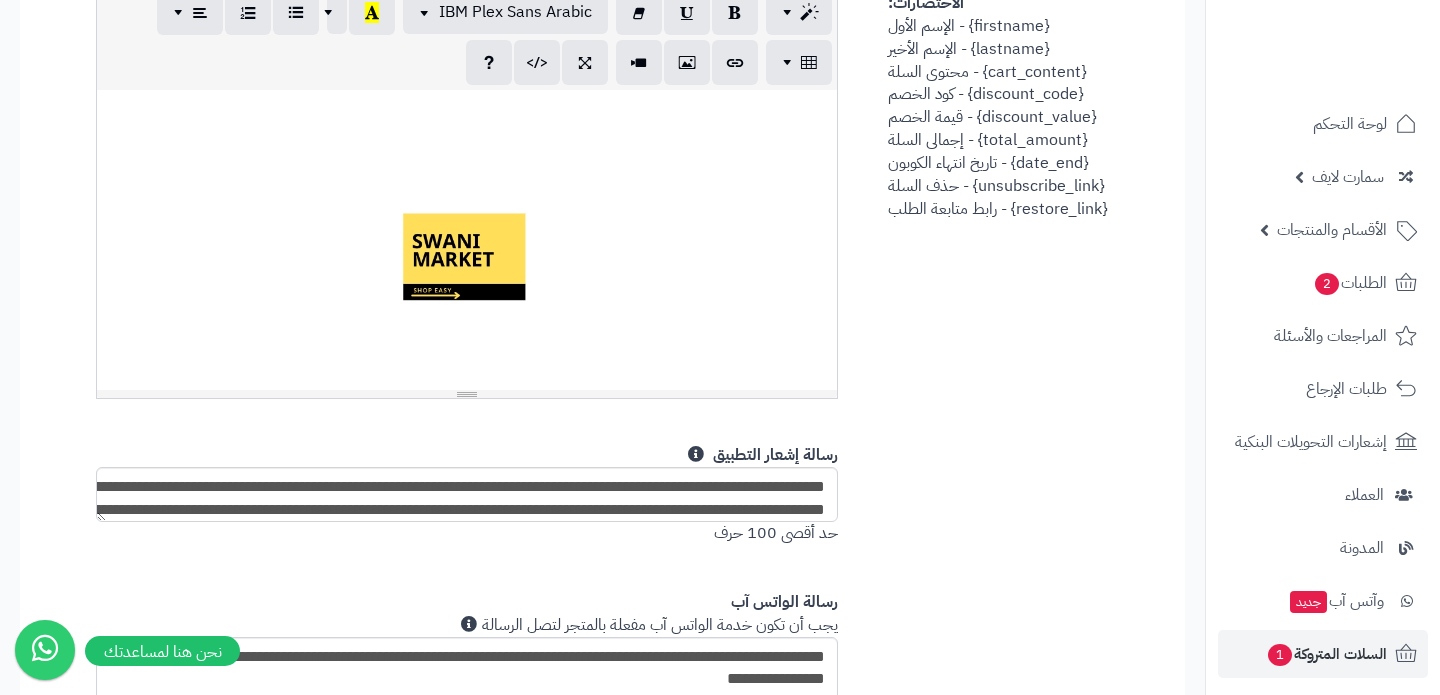 scroll, scrollTop: 941, scrollLeft: 0, axis: vertical 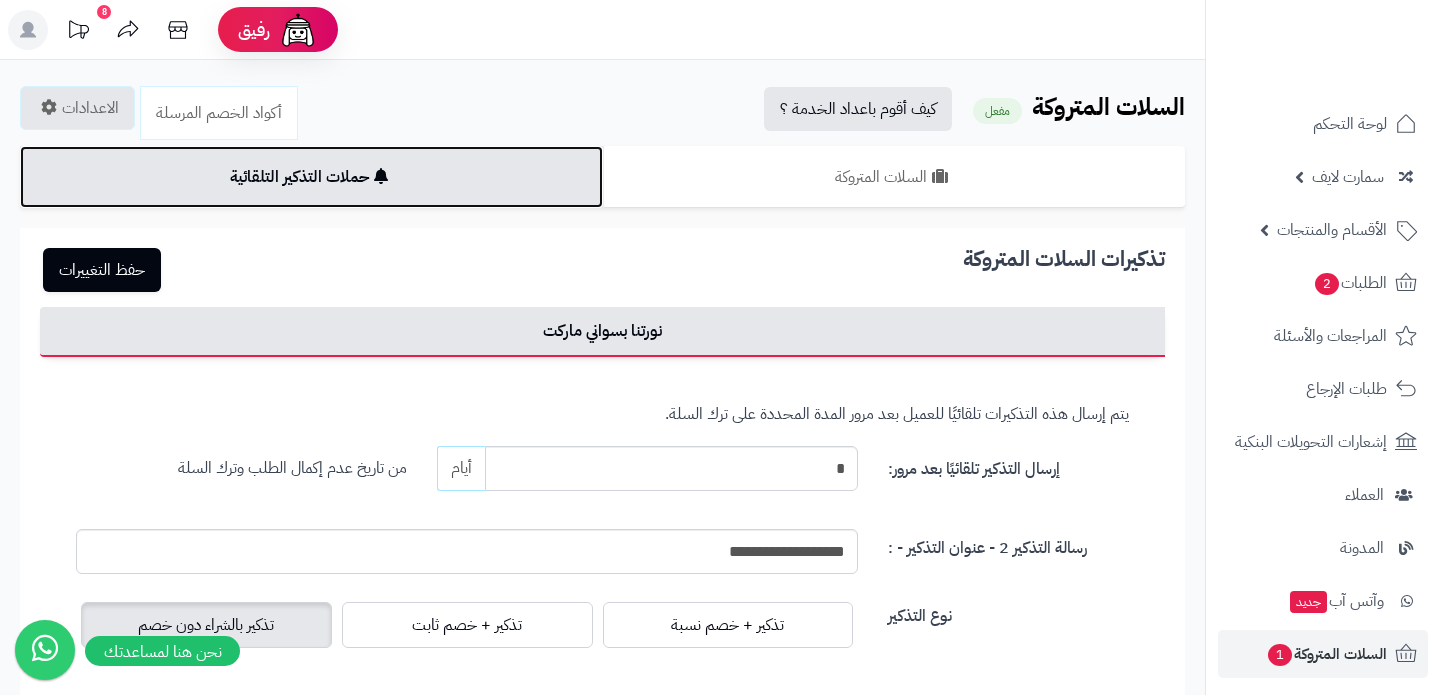 click on "حملات التذكير التلقائية" at bounding box center [311, 177] 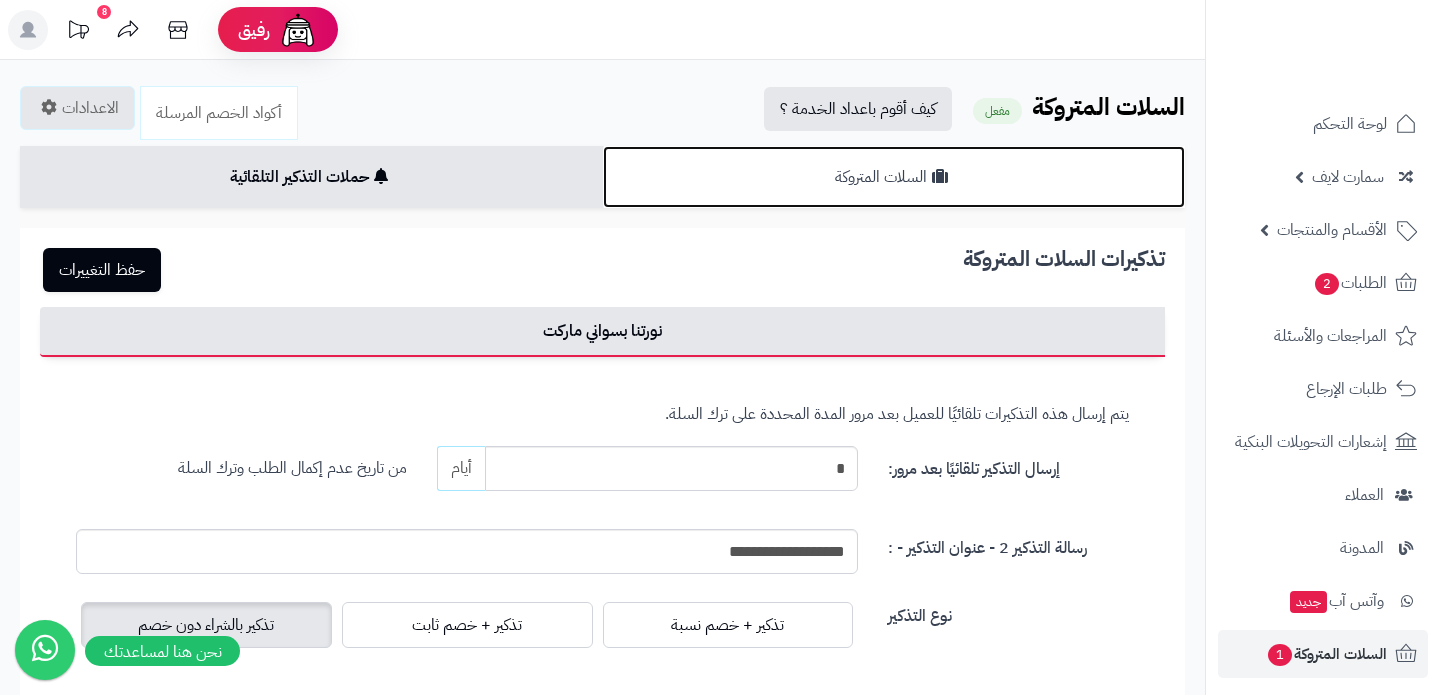 click on "السلات المتروكة" at bounding box center (894, 177) 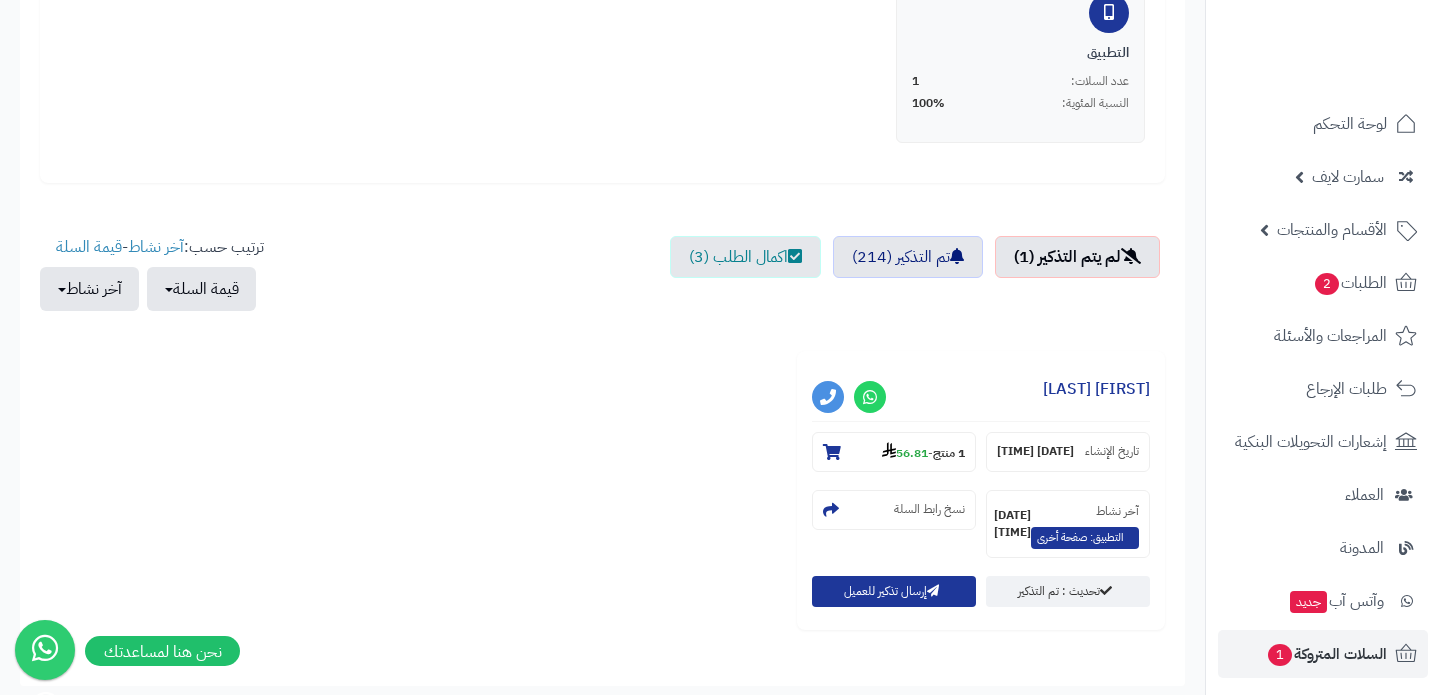 scroll, scrollTop: 522, scrollLeft: 0, axis: vertical 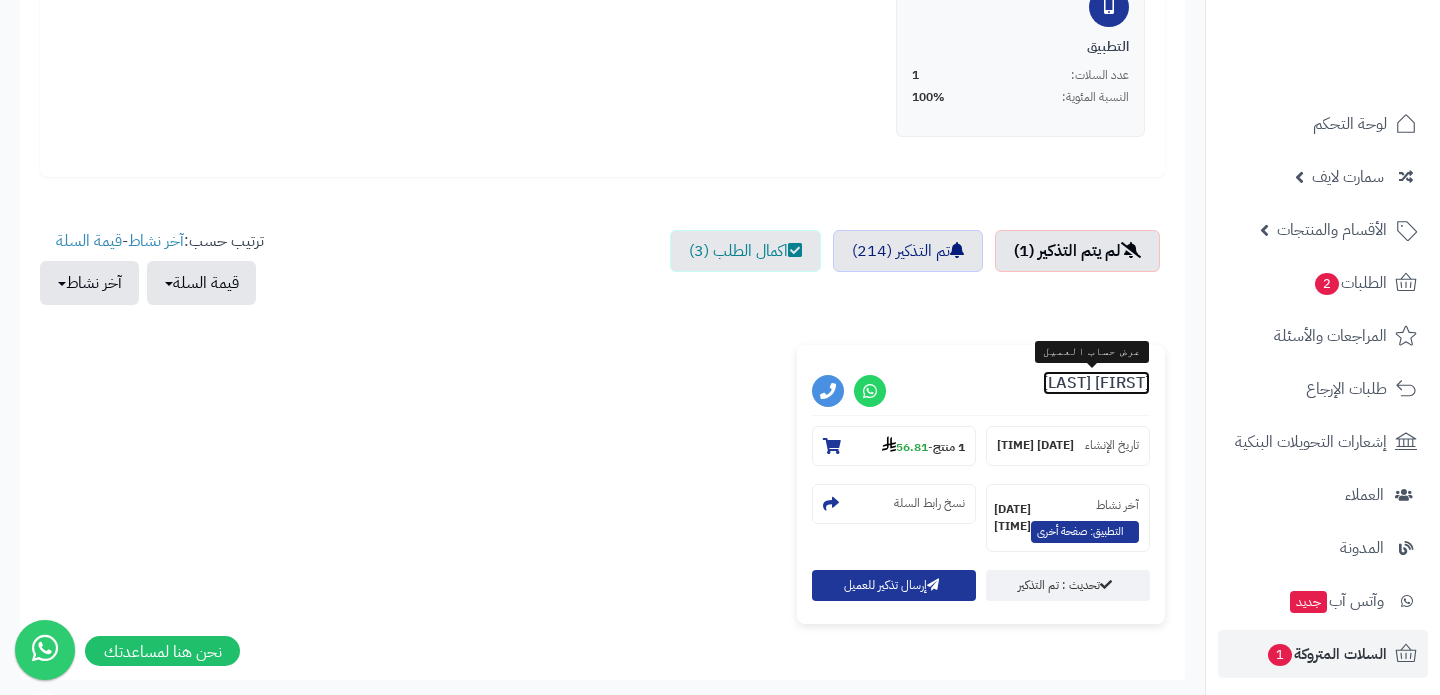 click on "Loai Abu Shanab" at bounding box center (1096, 383) 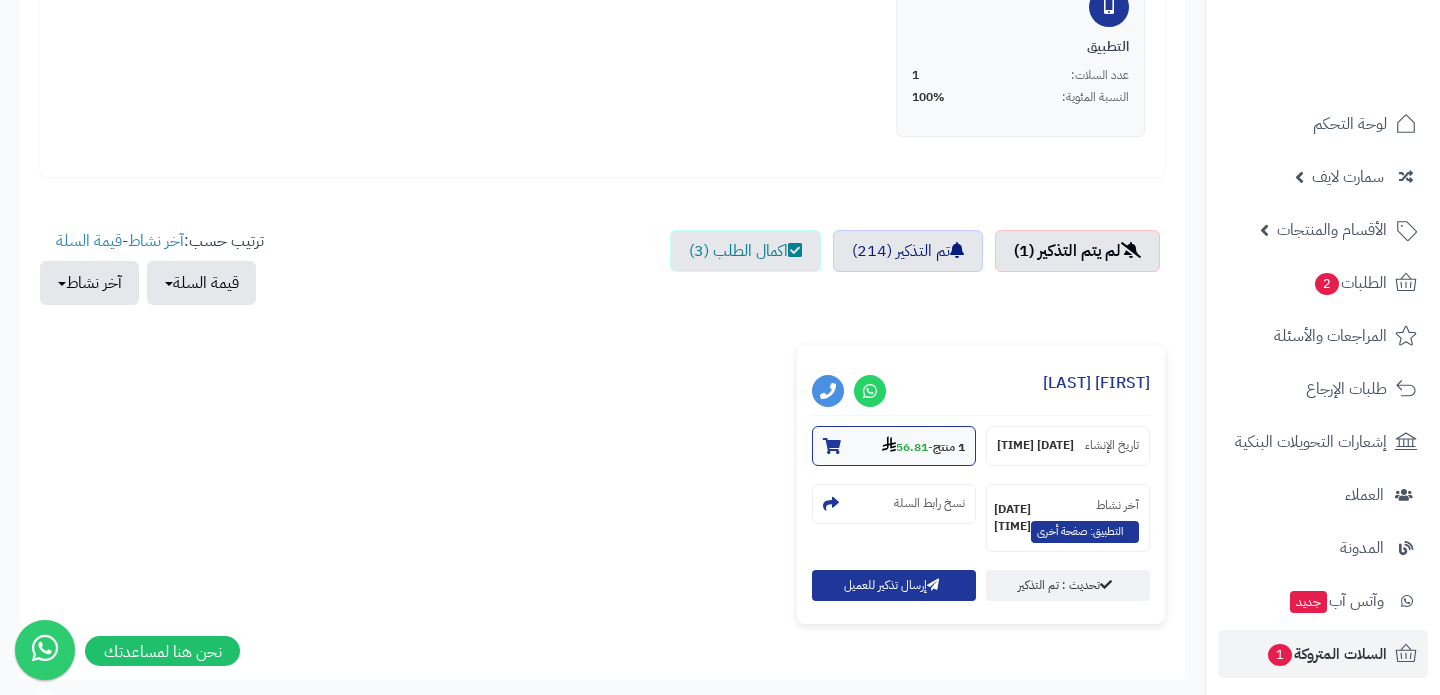 click on "56.81" at bounding box center [905, 447] 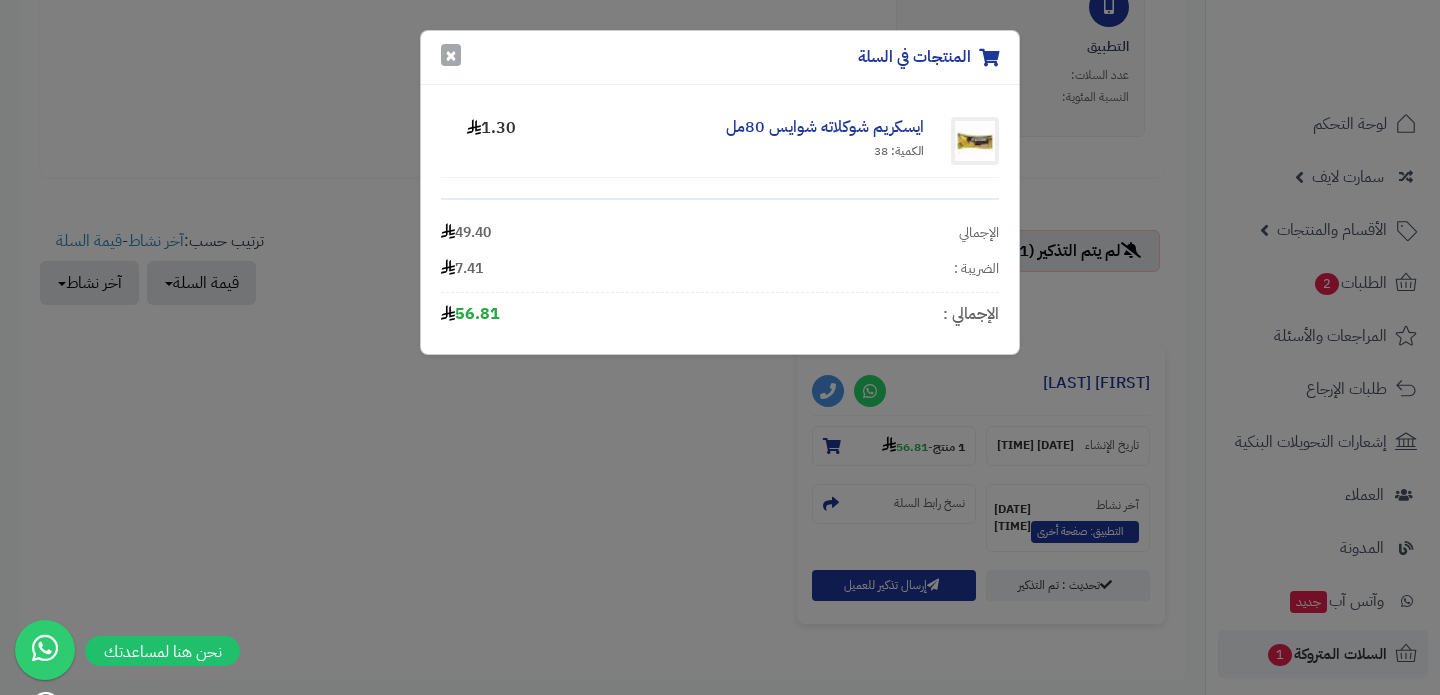 click on "×" at bounding box center (451, 55) 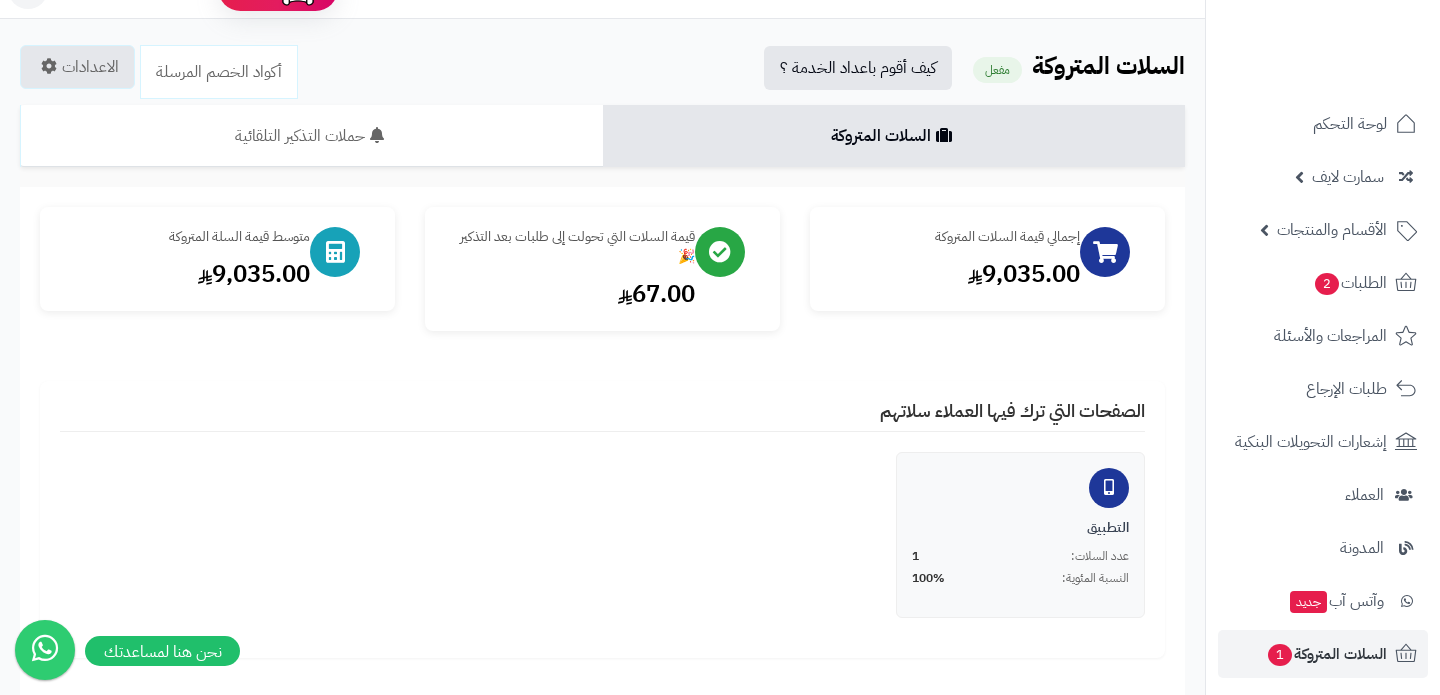 scroll, scrollTop: 0, scrollLeft: 0, axis: both 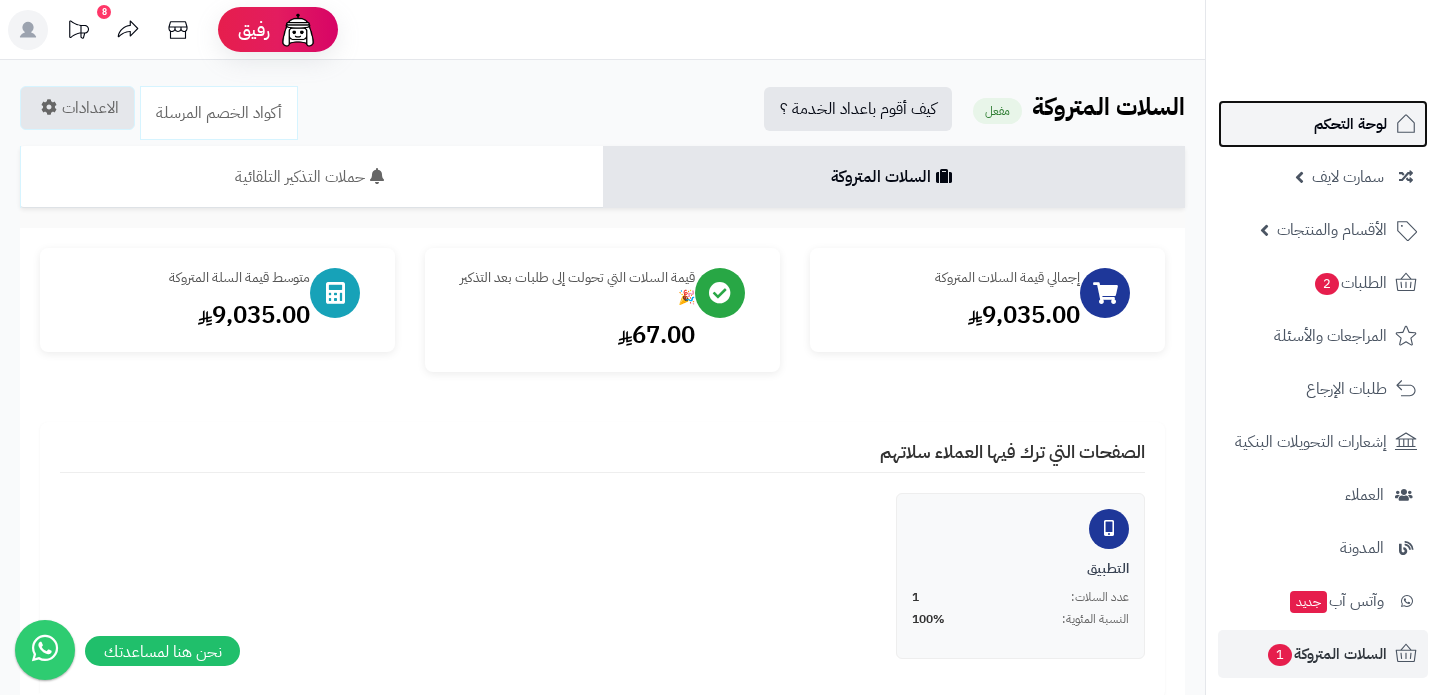 click 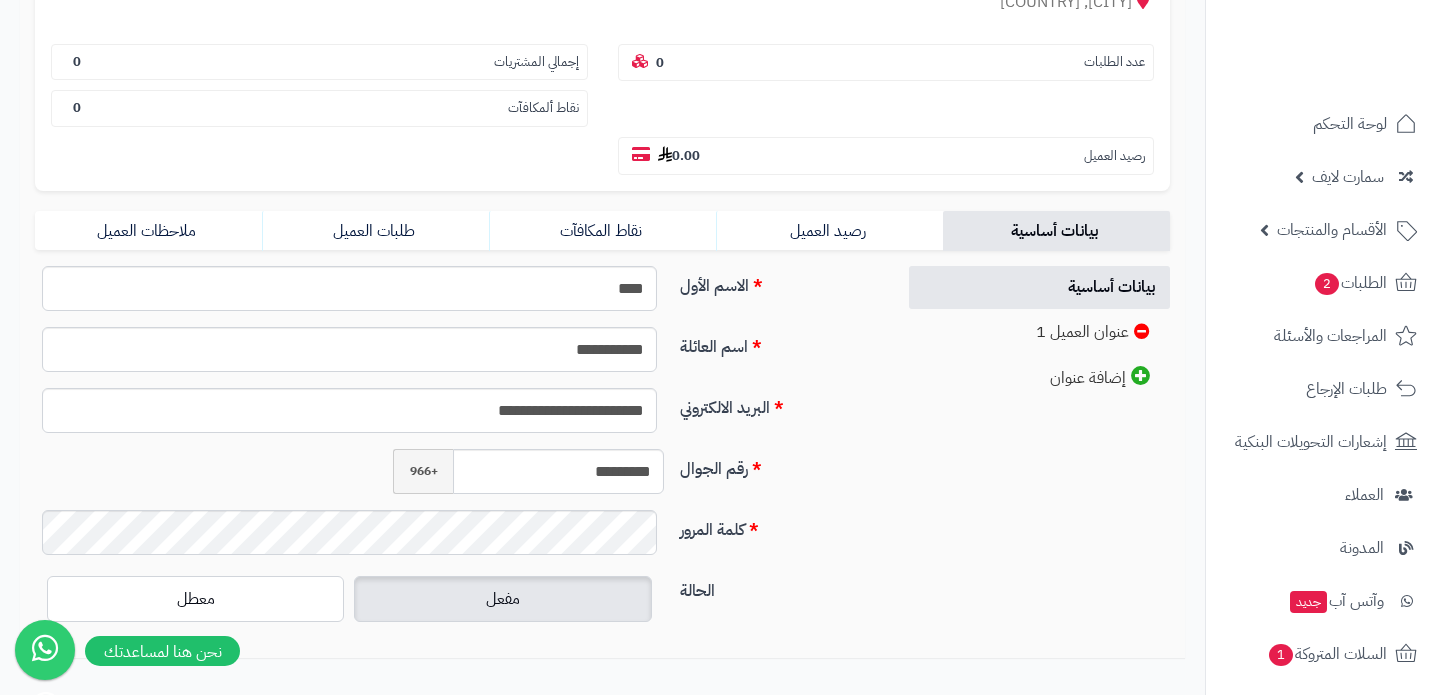scroll, scrollTop: 310, scrollLeft: 0, axis: vertical 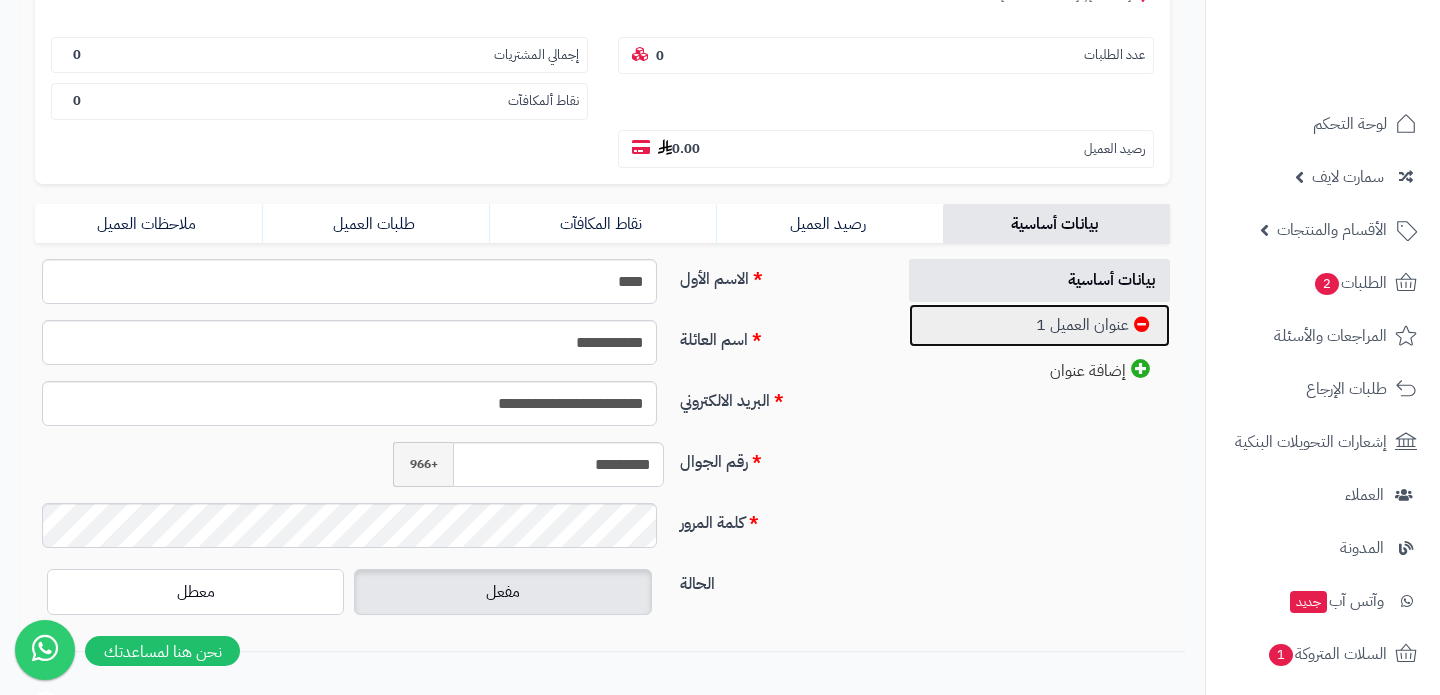 click on "عنوان العميل 1" at bounding box center (1039, 325) 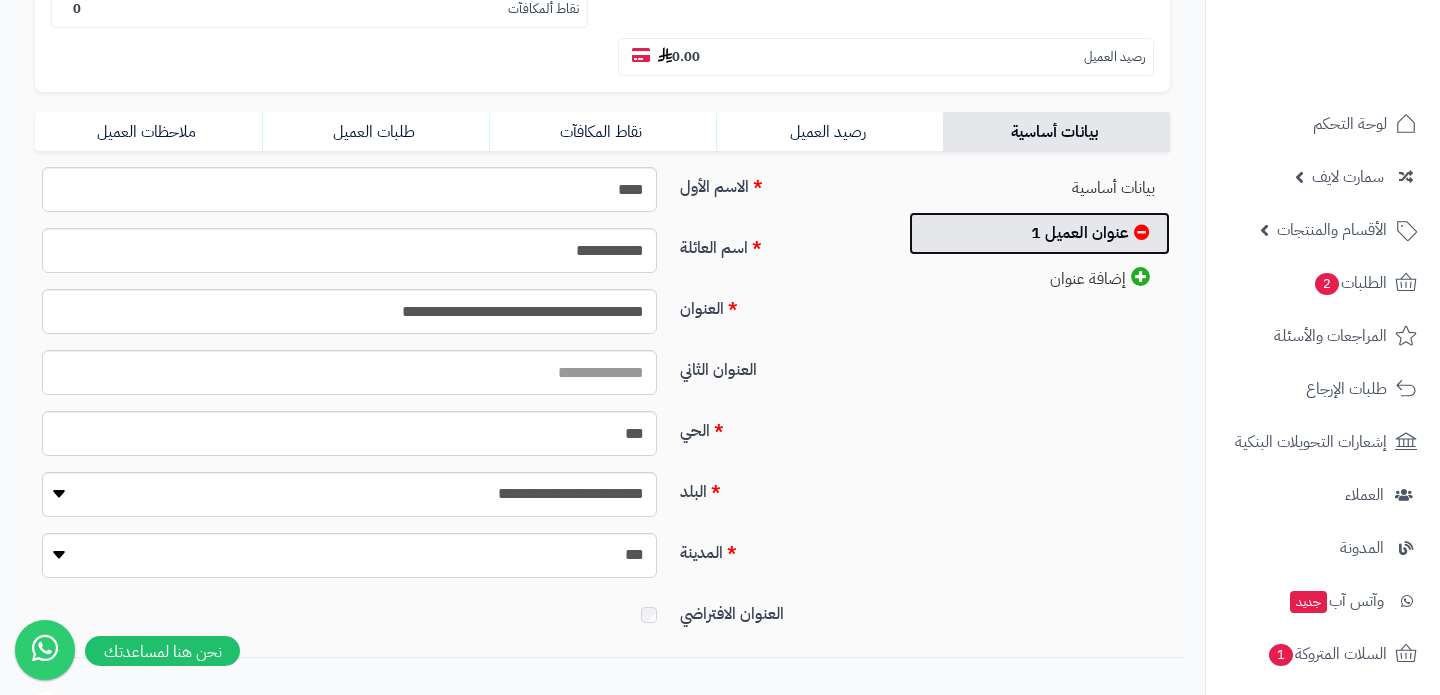 scroll, scrollTop: 103, scrollLeft: 0, axis: vertical 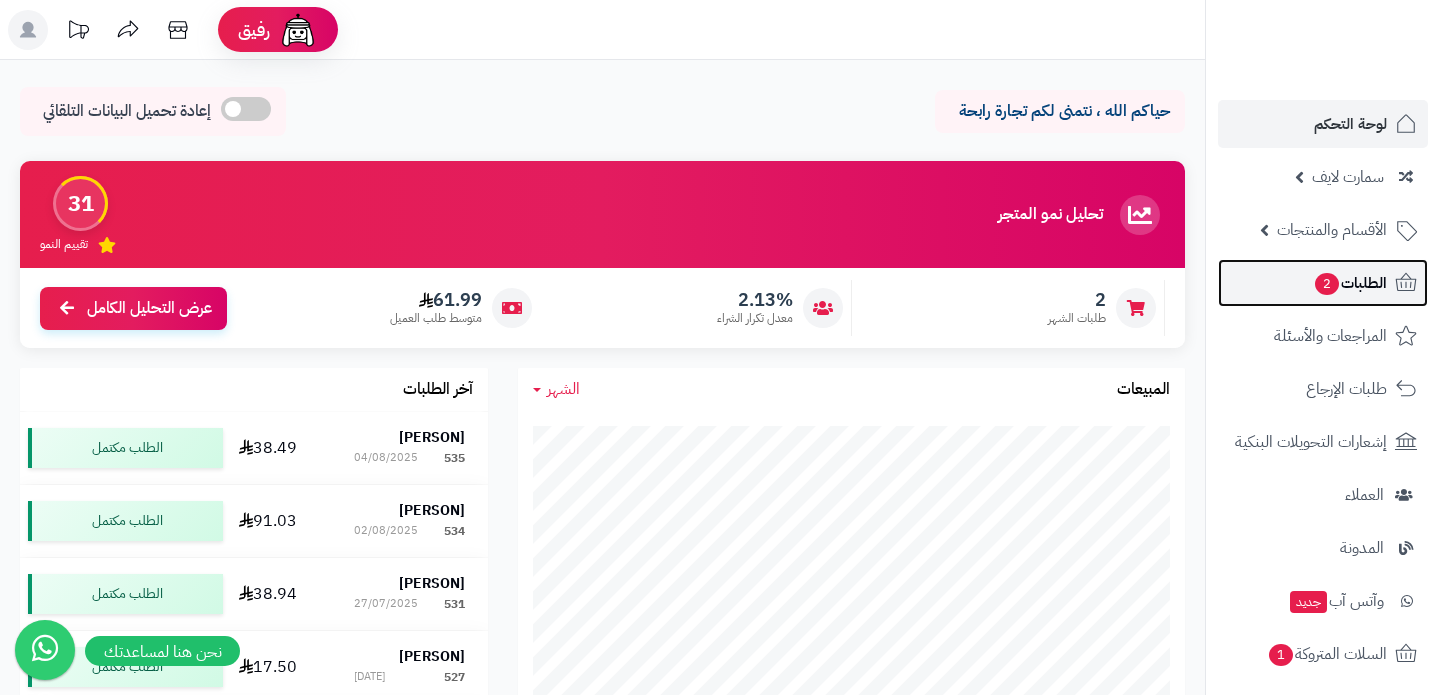 click on "الطلبات  2" at bounding box center [1350, 283] 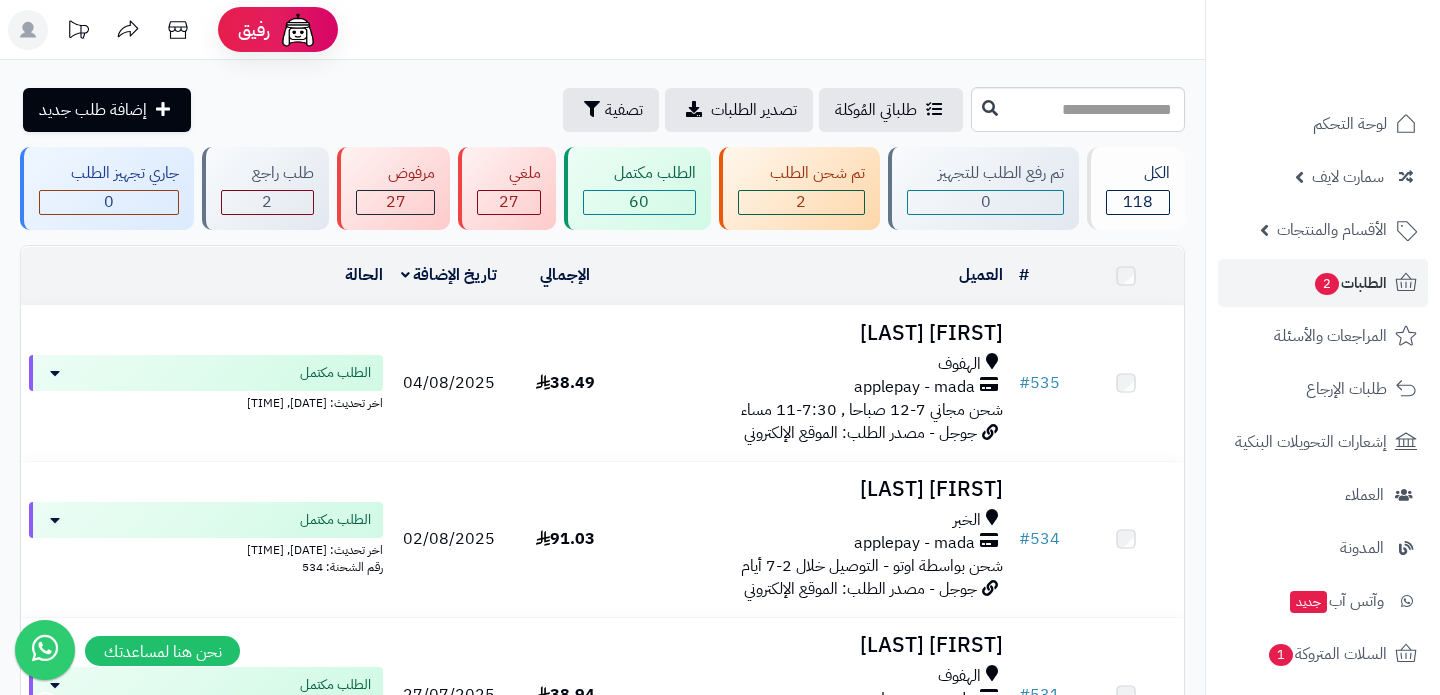 scroll, scrollTop: 0, scrollLeft: 0, axis: both 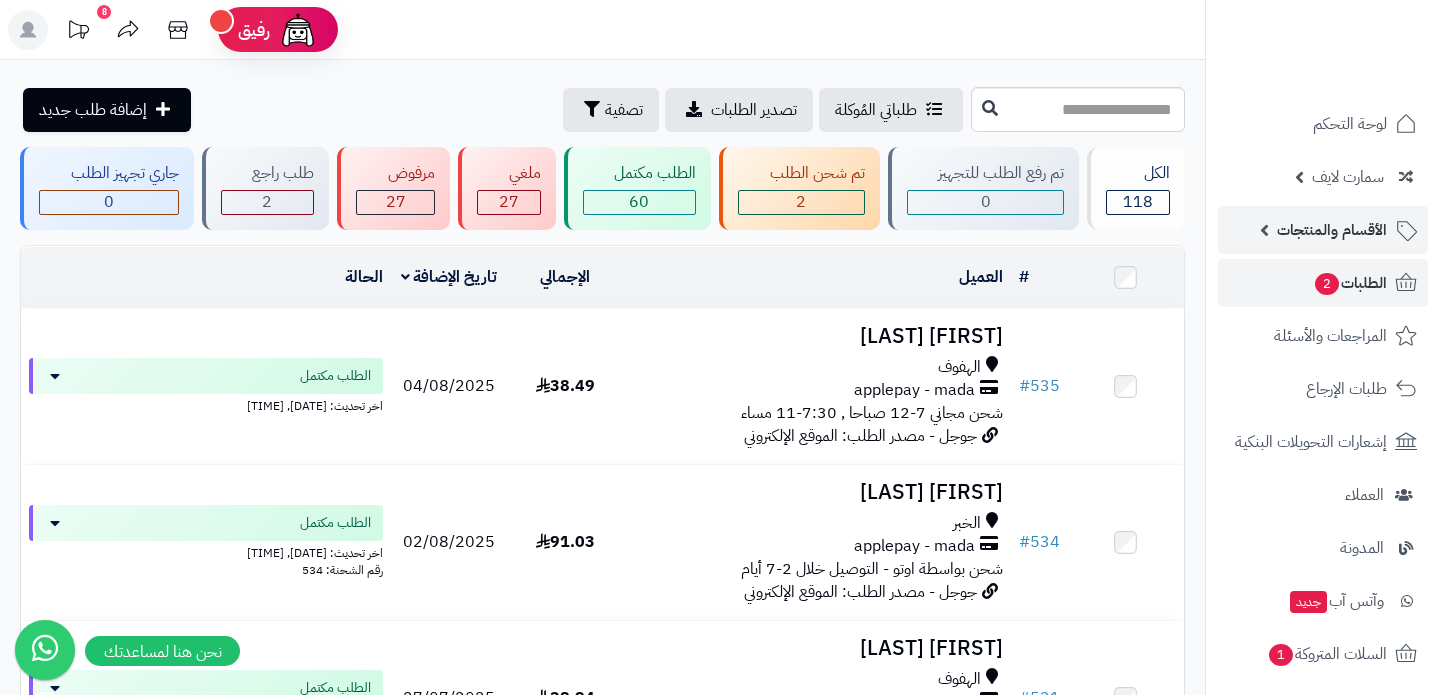 click on "الأقسام والمنتجات" at bounding box center [1332, 230] 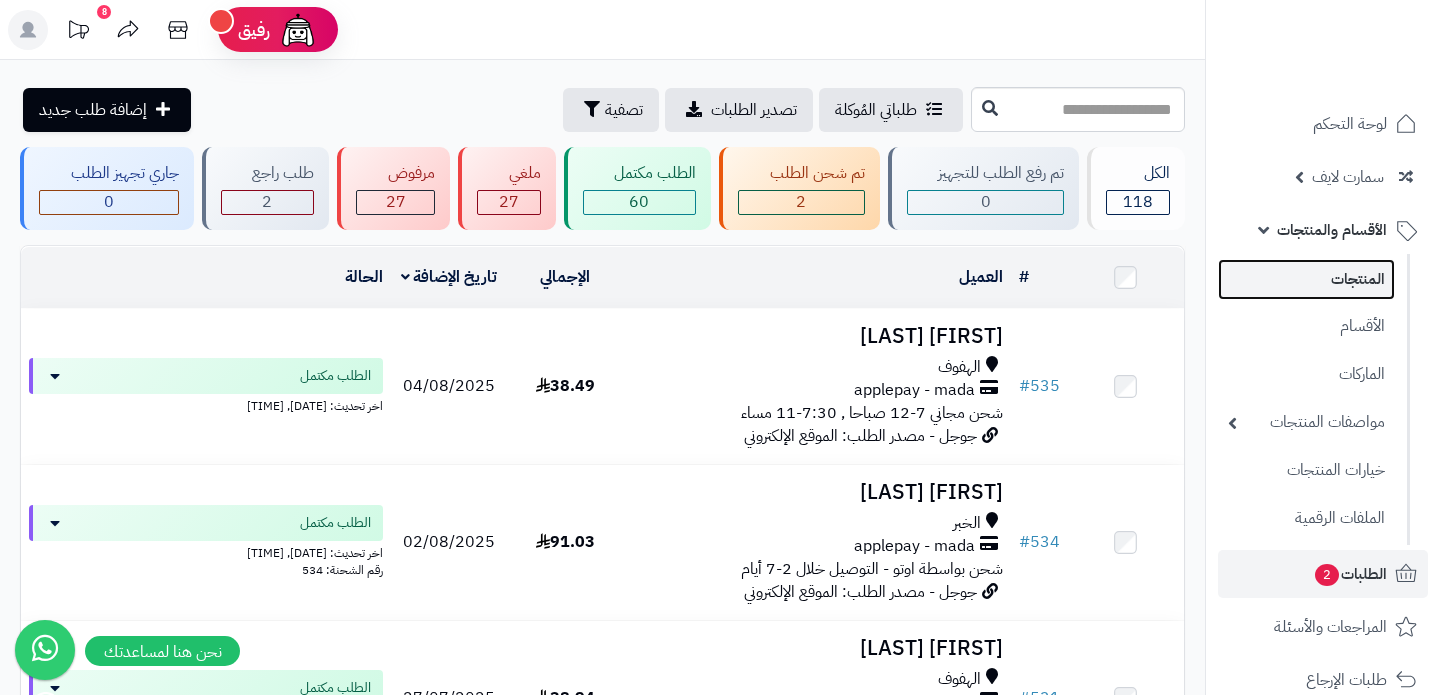 click on "المنتجات" at bounding box center [1306, 279] 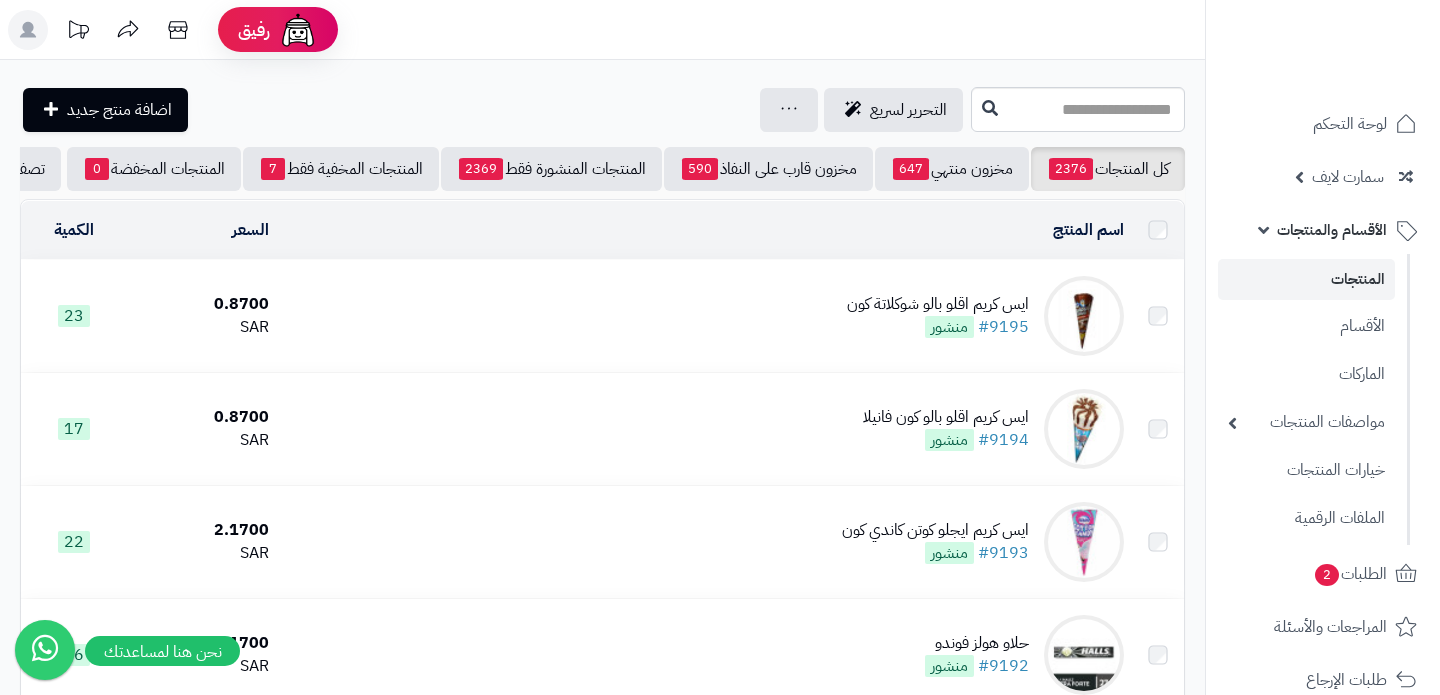 scroll, scrollTop: 0, scrollLeft: 0, axis: both 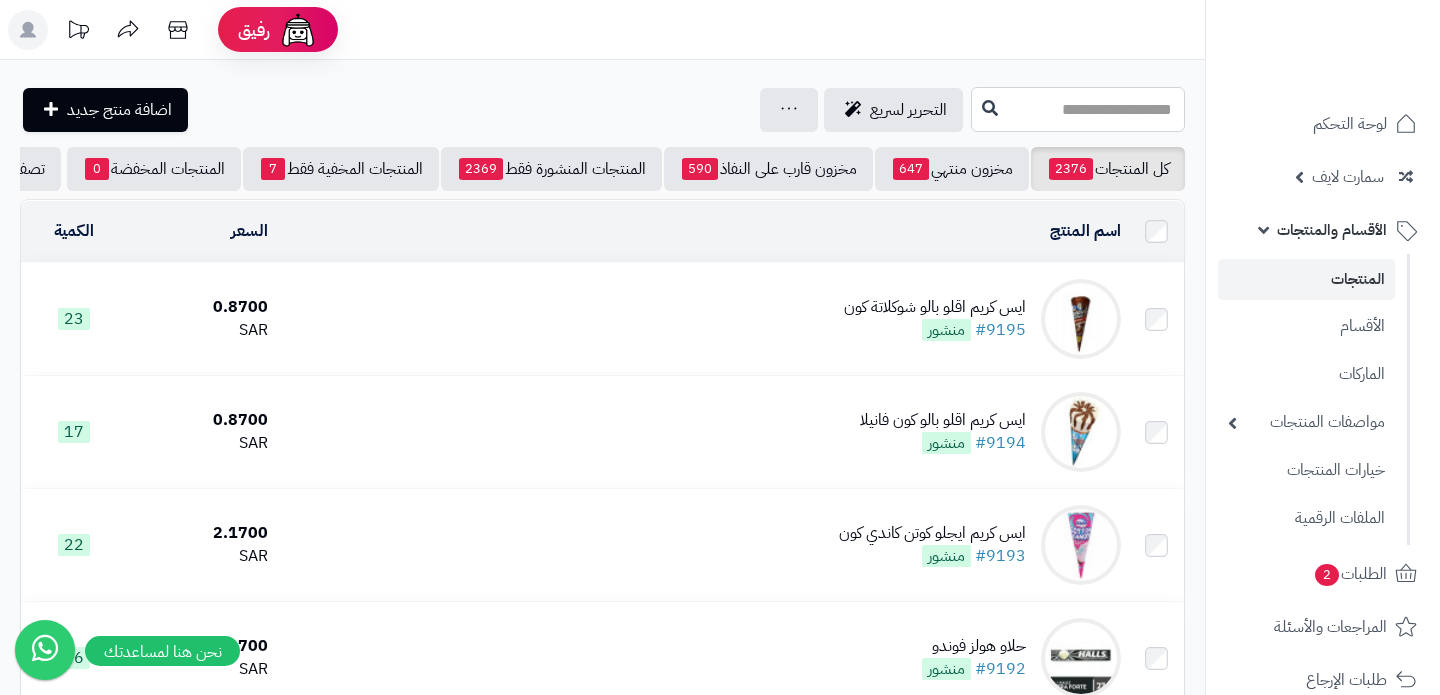 click at bounding box center [1078, 109] 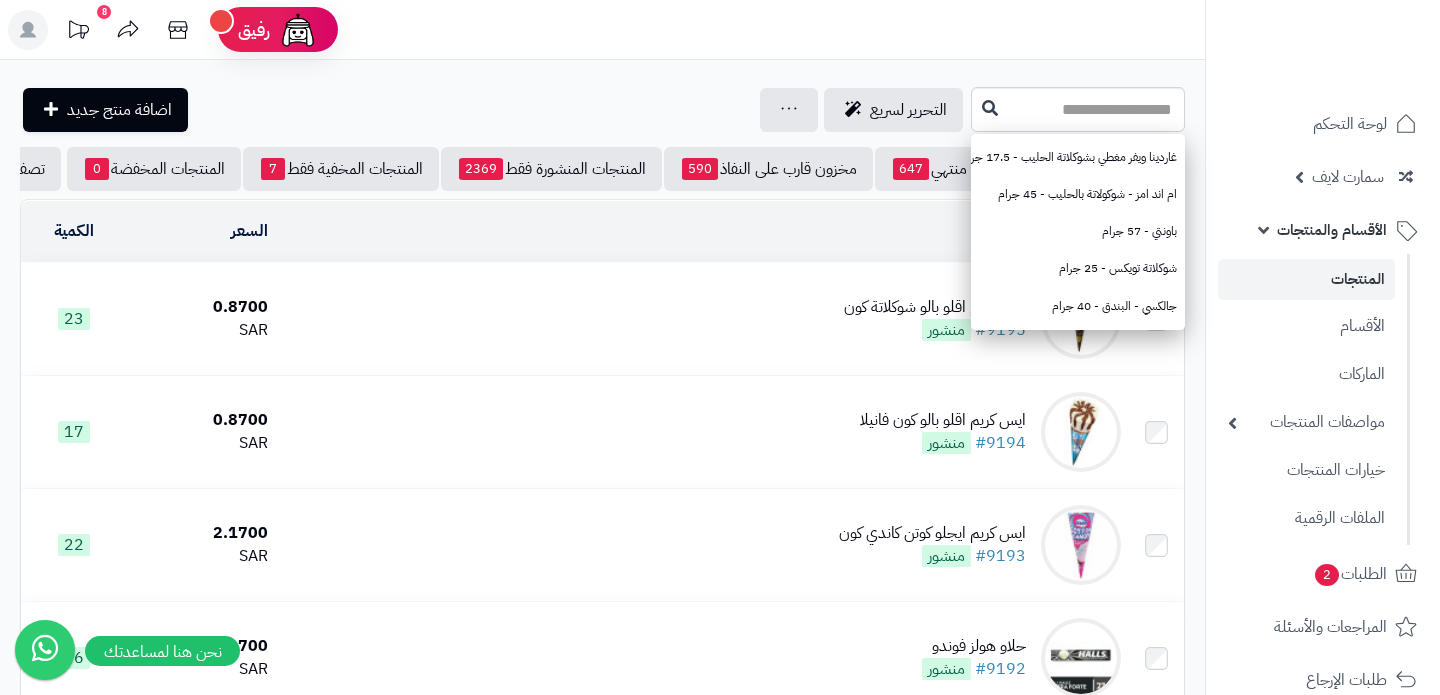 click on "ايس كريم اقلو بالو شوكلاتة كون
#9195
منشور" at bounding box center (702, 319) 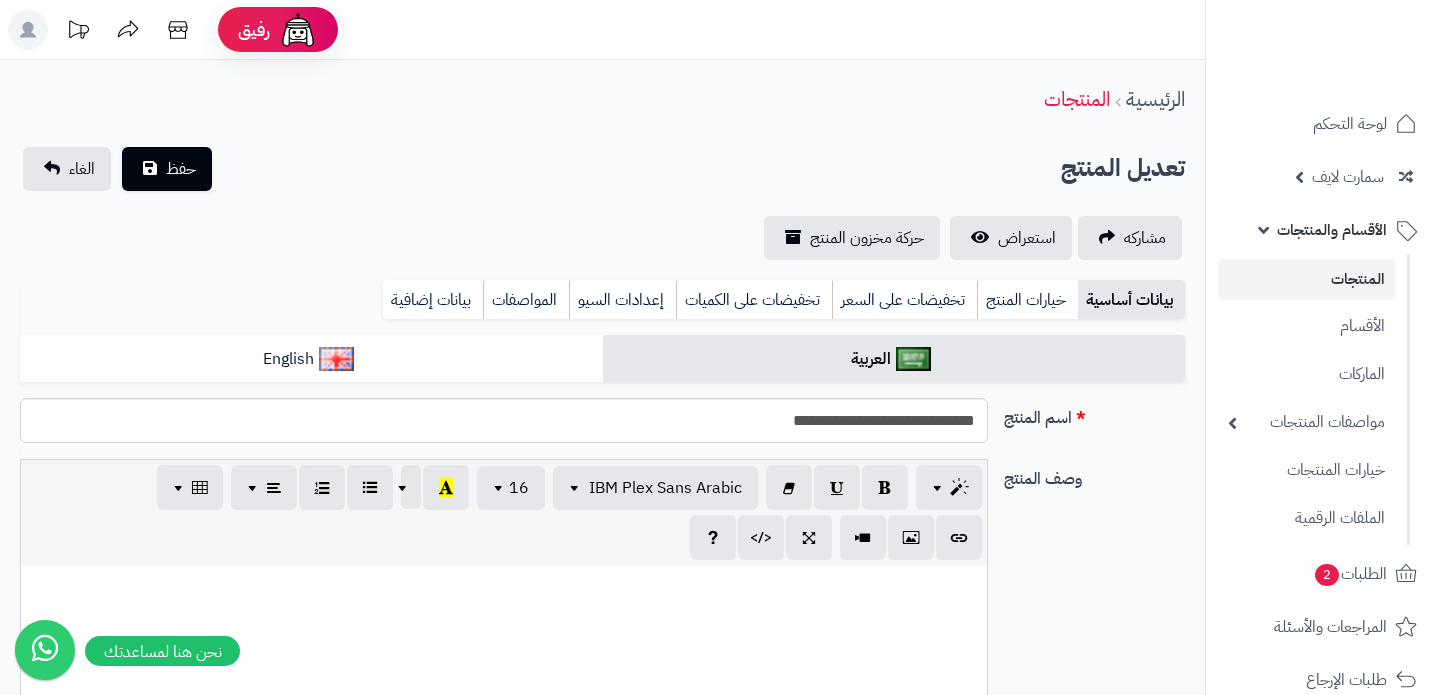 scroll, scrollTop: 0, scrollLeft: 0, axis: both 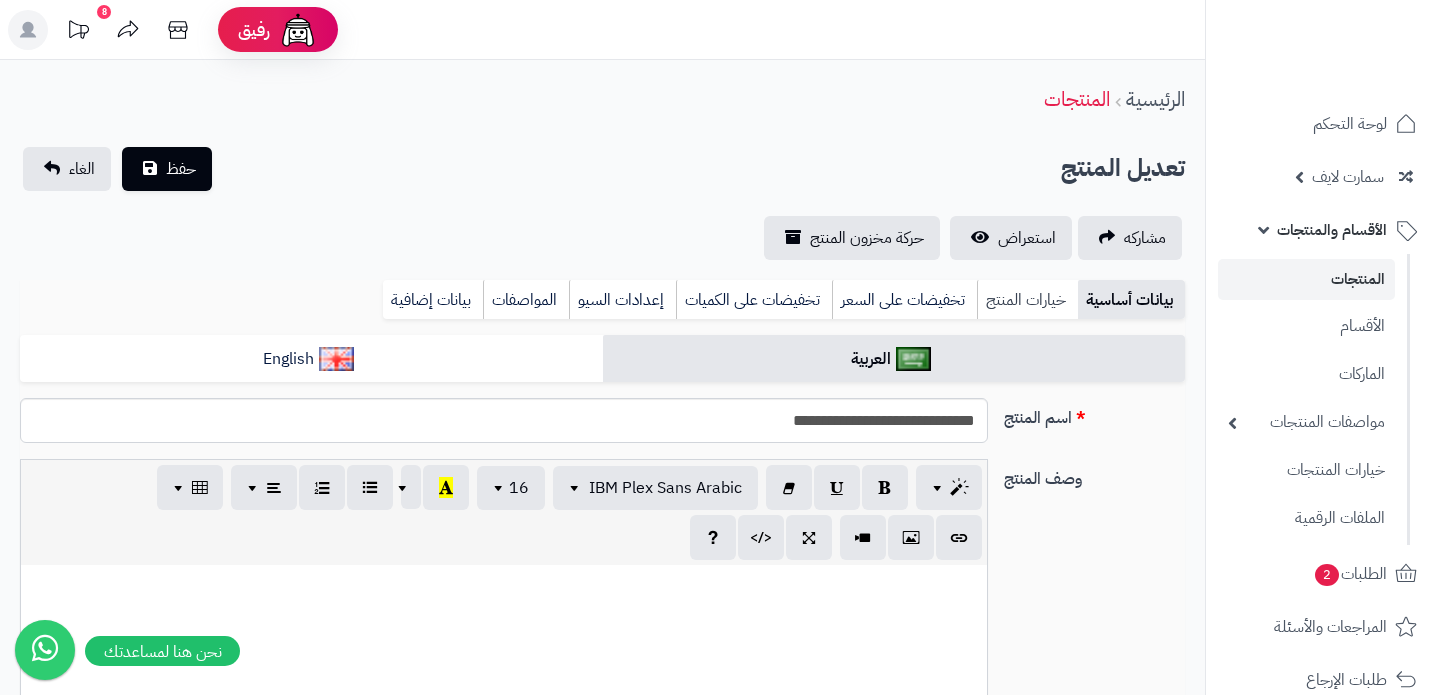 click on "خيارات المنتج" at bounding box center (1027, 300) 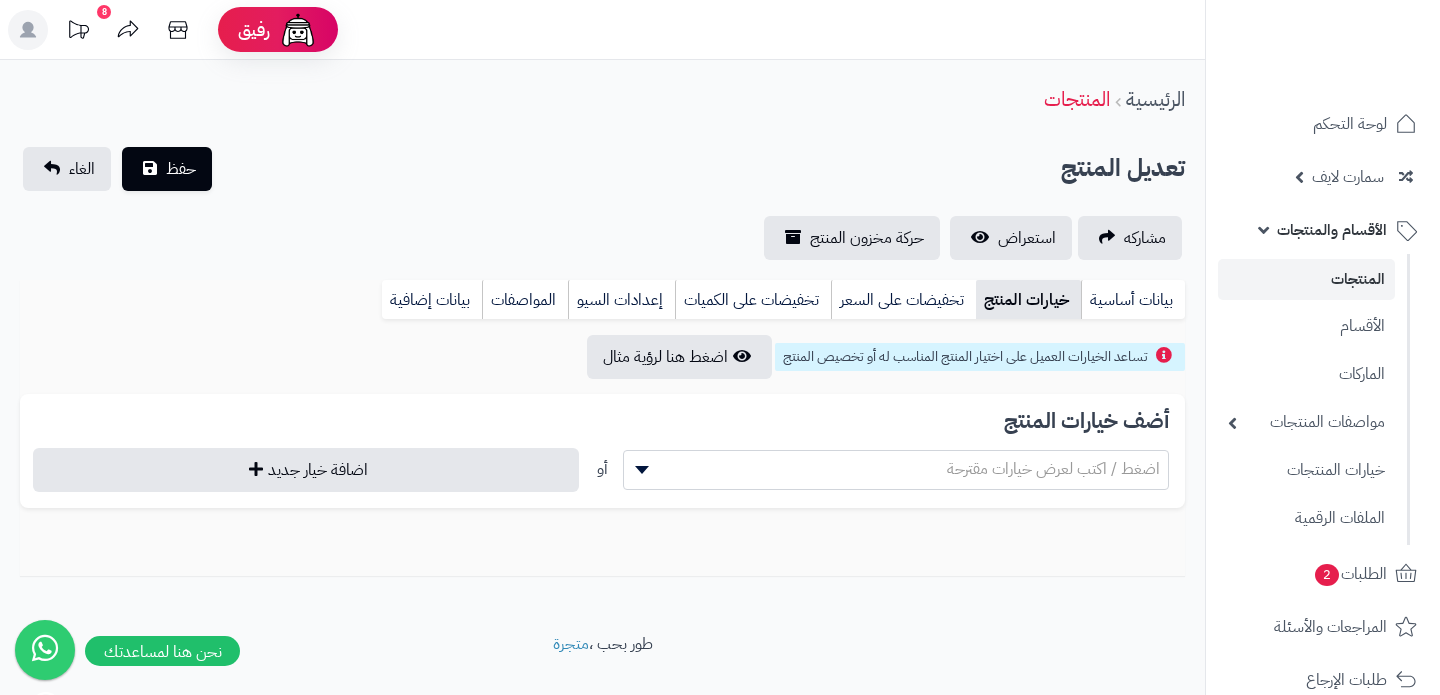 click on "اضغط / اكتب لعرض خيارات مقترحة" at bounding box center (896, 469) 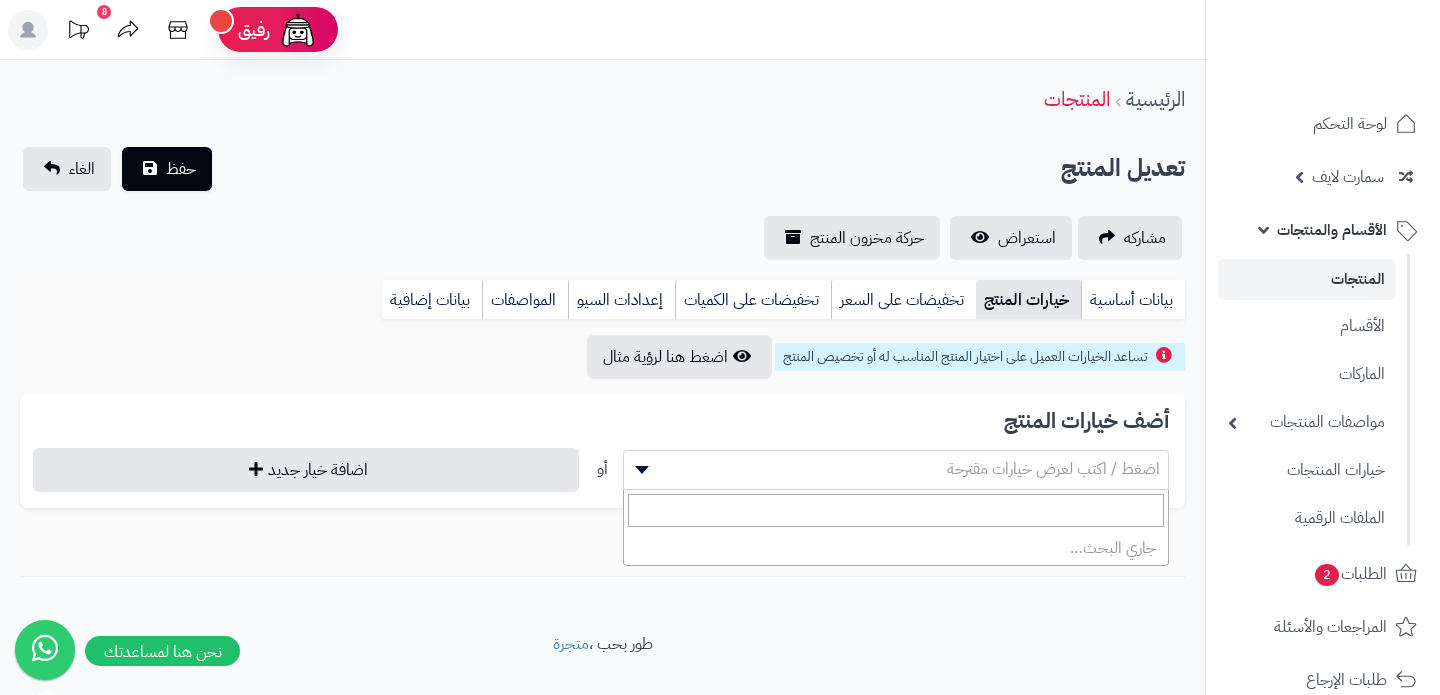 click on "اضغط / اكتب لعرض خيارات مقترحة" at bounding box center [896, 469] 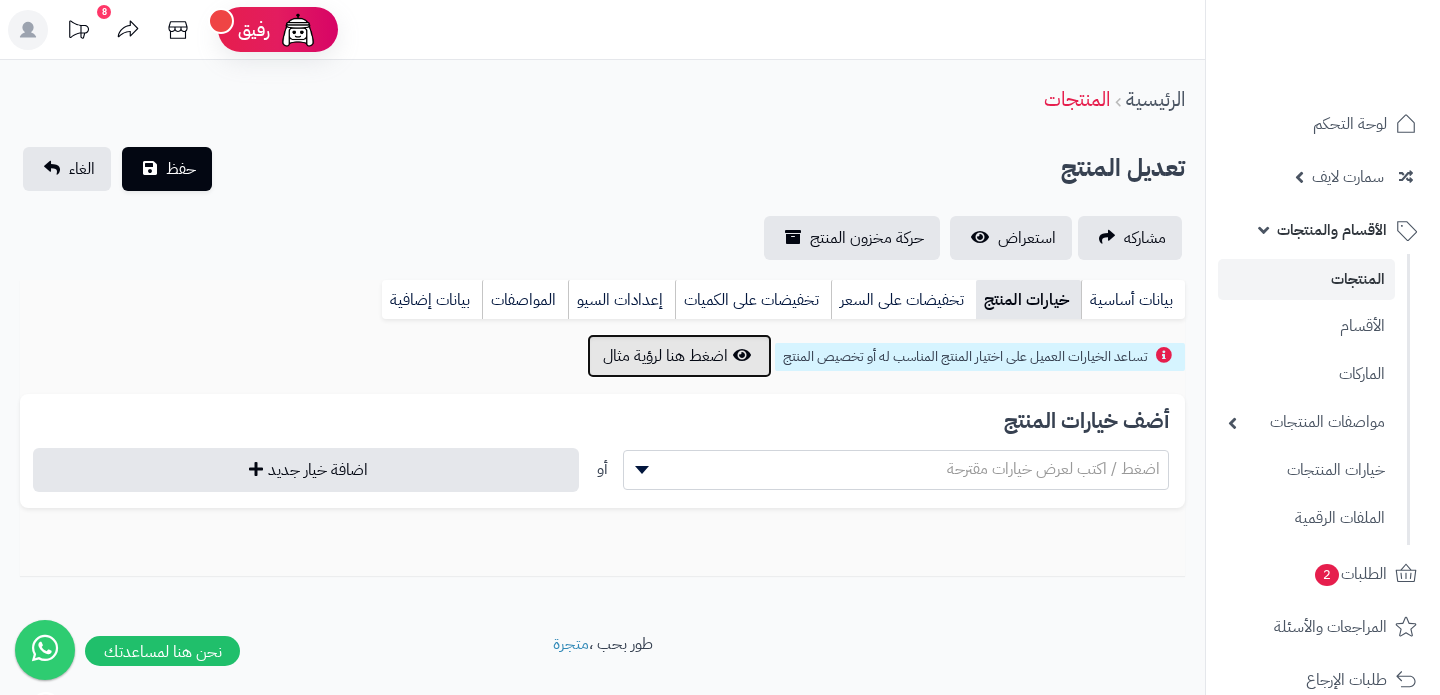 click on "اضغط هنا لرؤية مثال" at bounding box center [679, 356] 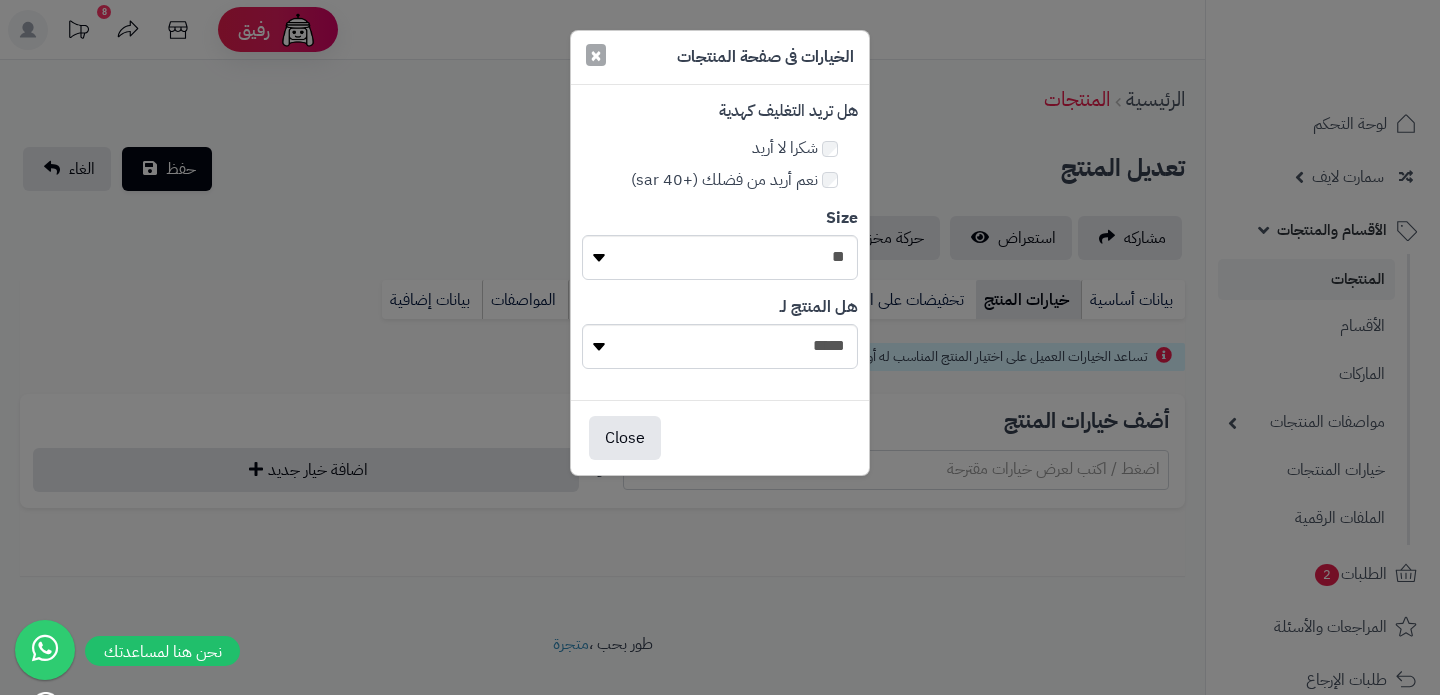 click on "×" at bounding box center [596, 55] 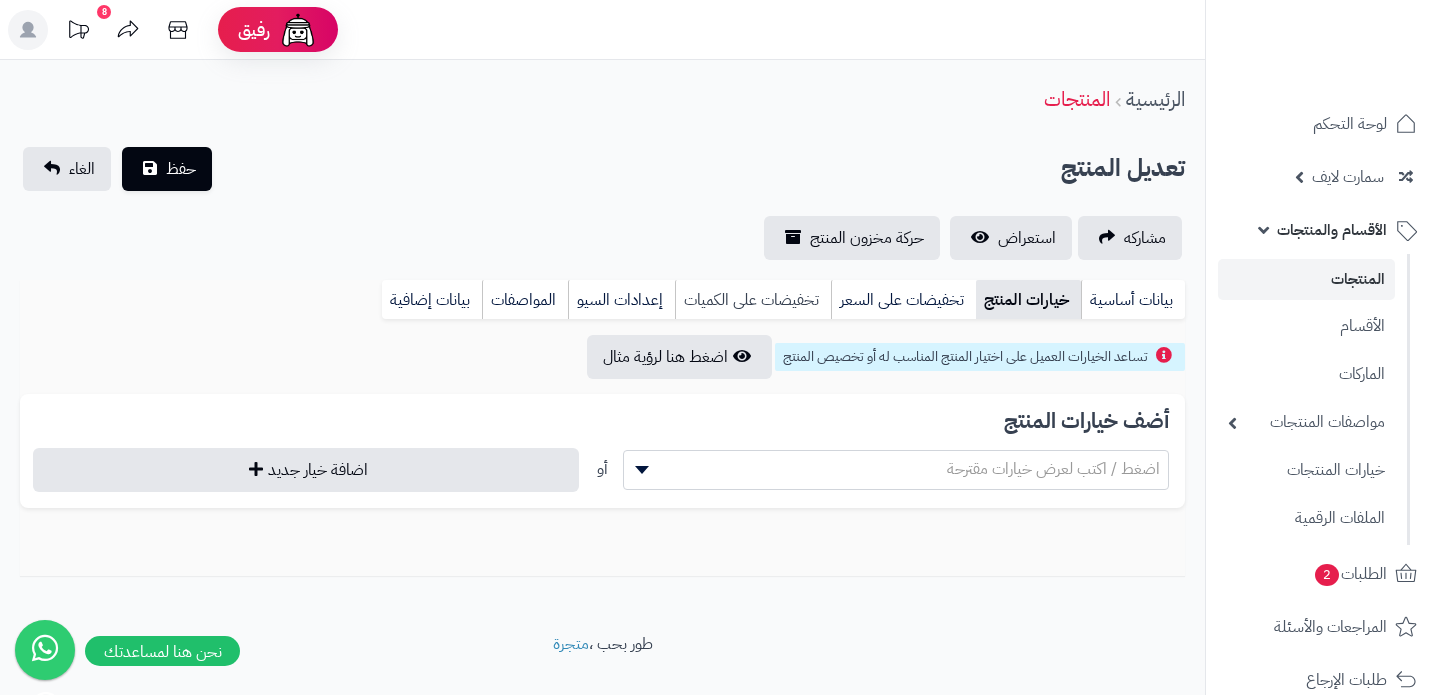 click on "تخفيضات على الكميات" at bounding box center (753, 300) 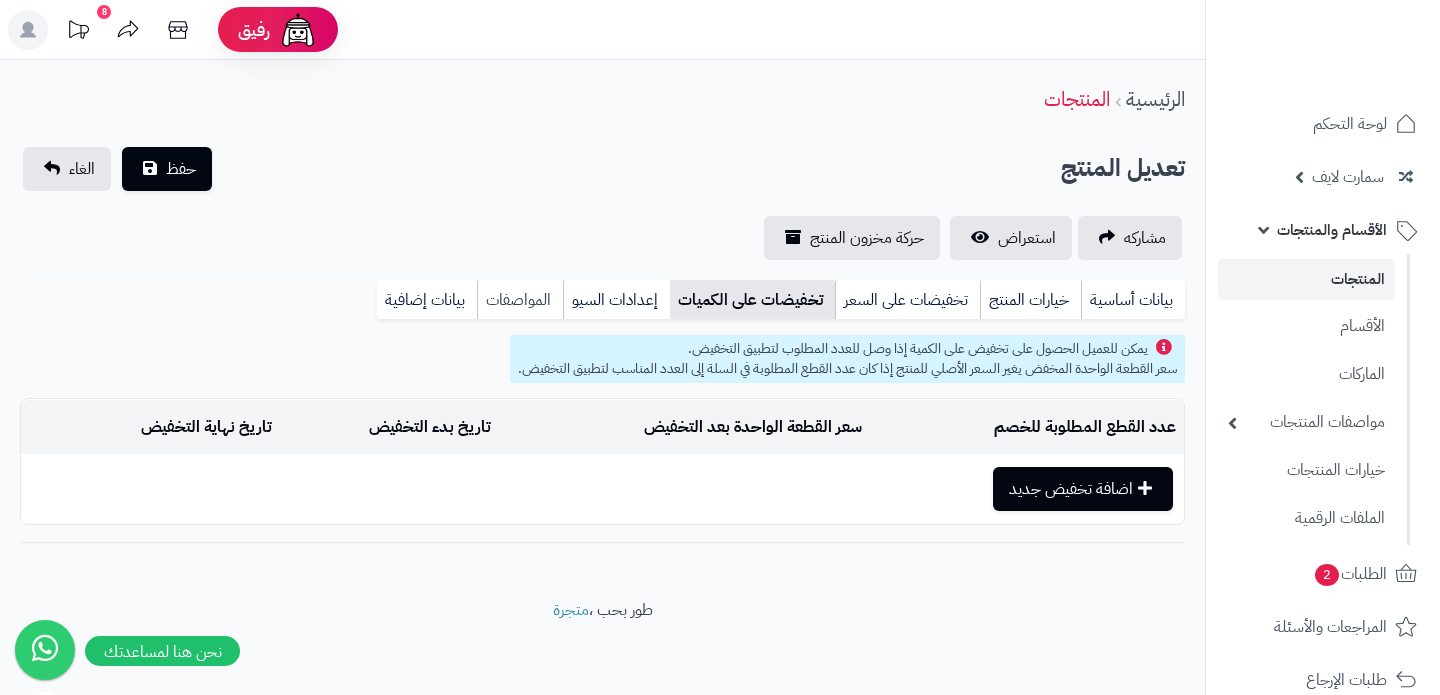 click on "المواصفات" at bounding box center [520, 300] 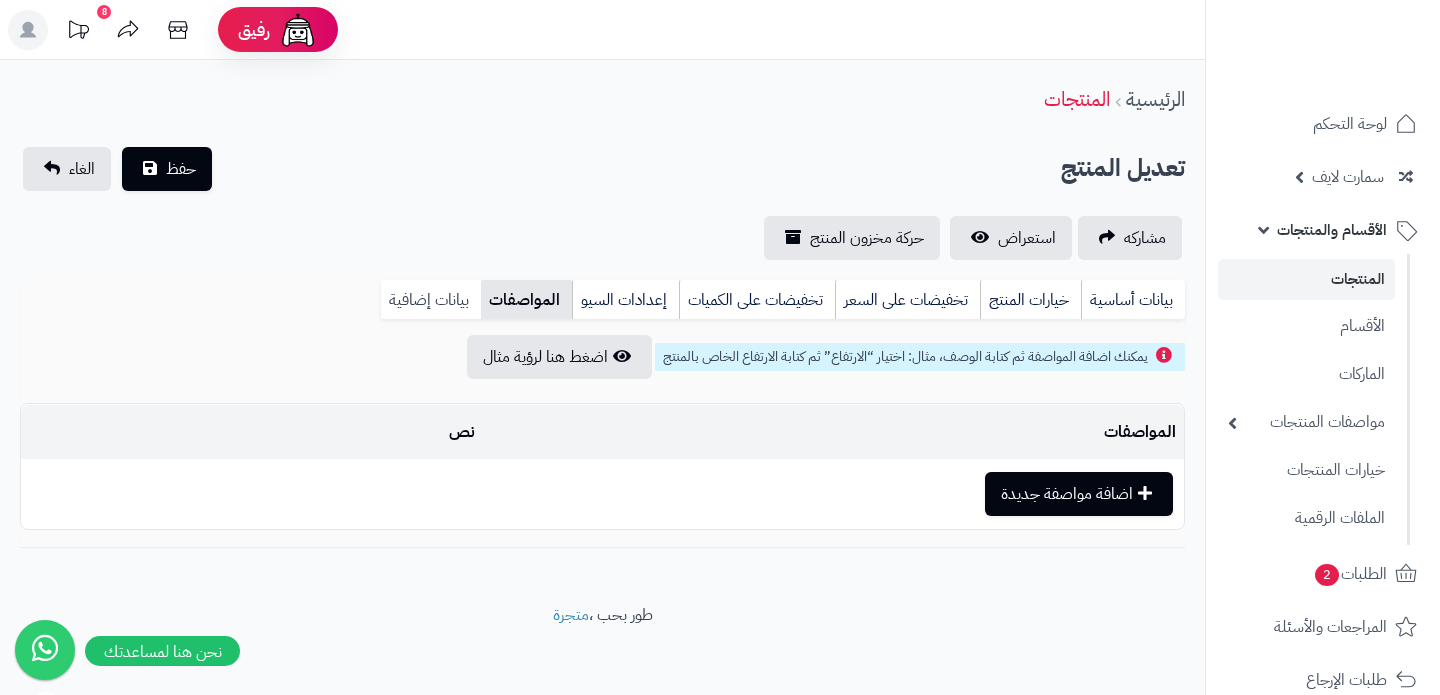 click on "بيانات إضافية" at bounding box center (431, 300) 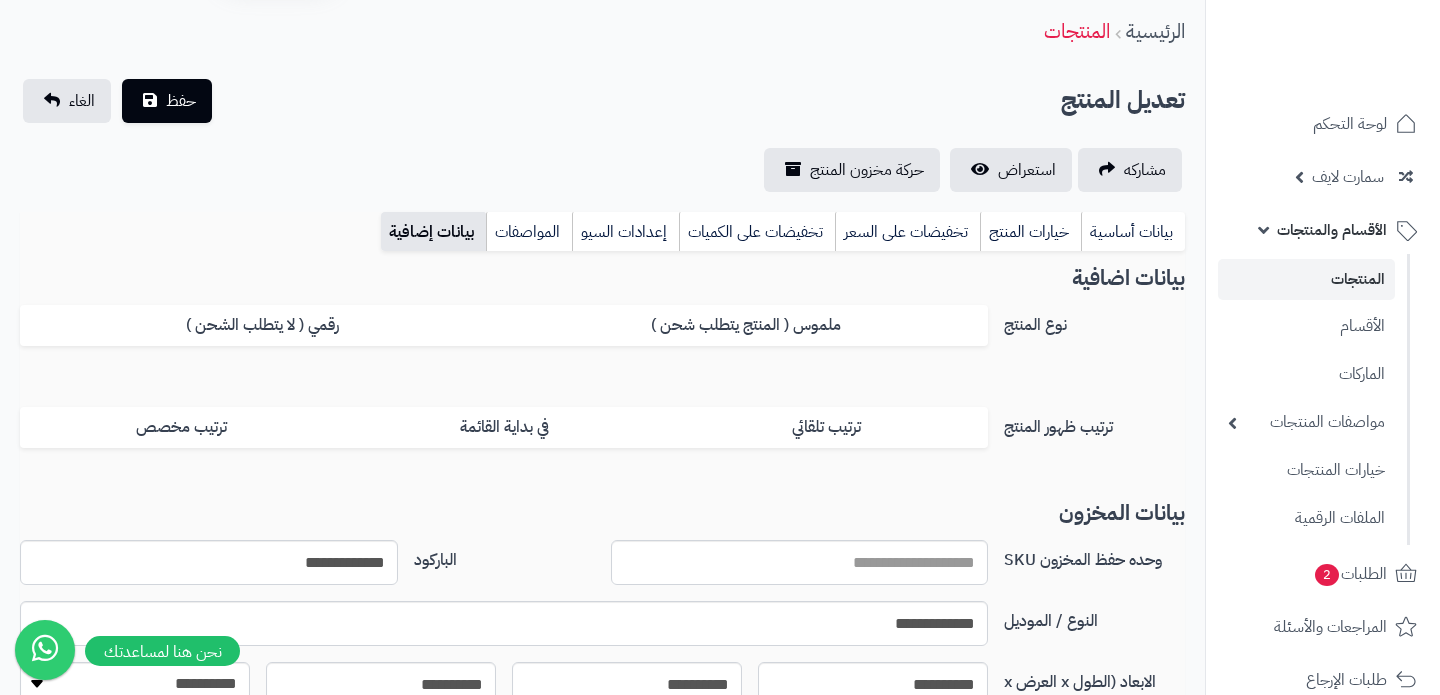 scroll, scrollTop: 0, scrollLeft: 0, axis: both 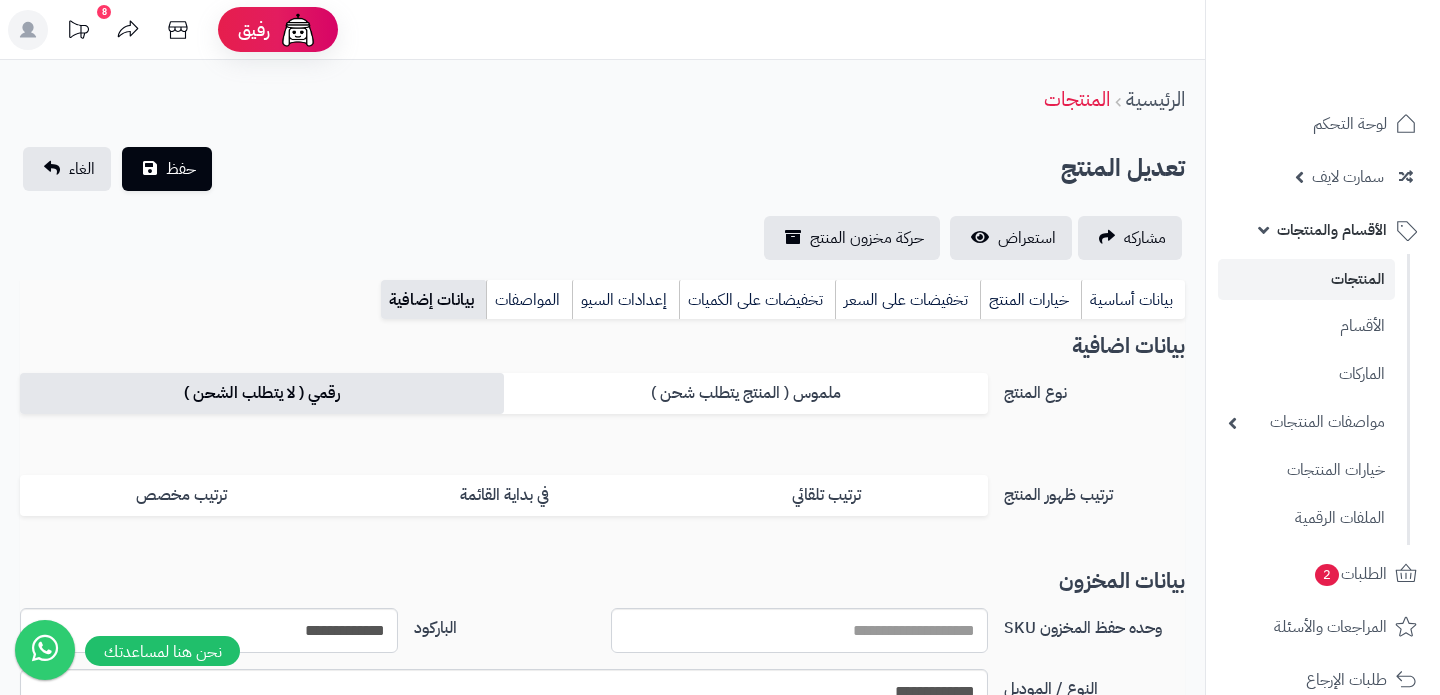 click on "رقمي ( لا يتطلب الشحن )" at bounding box center [262, 393] 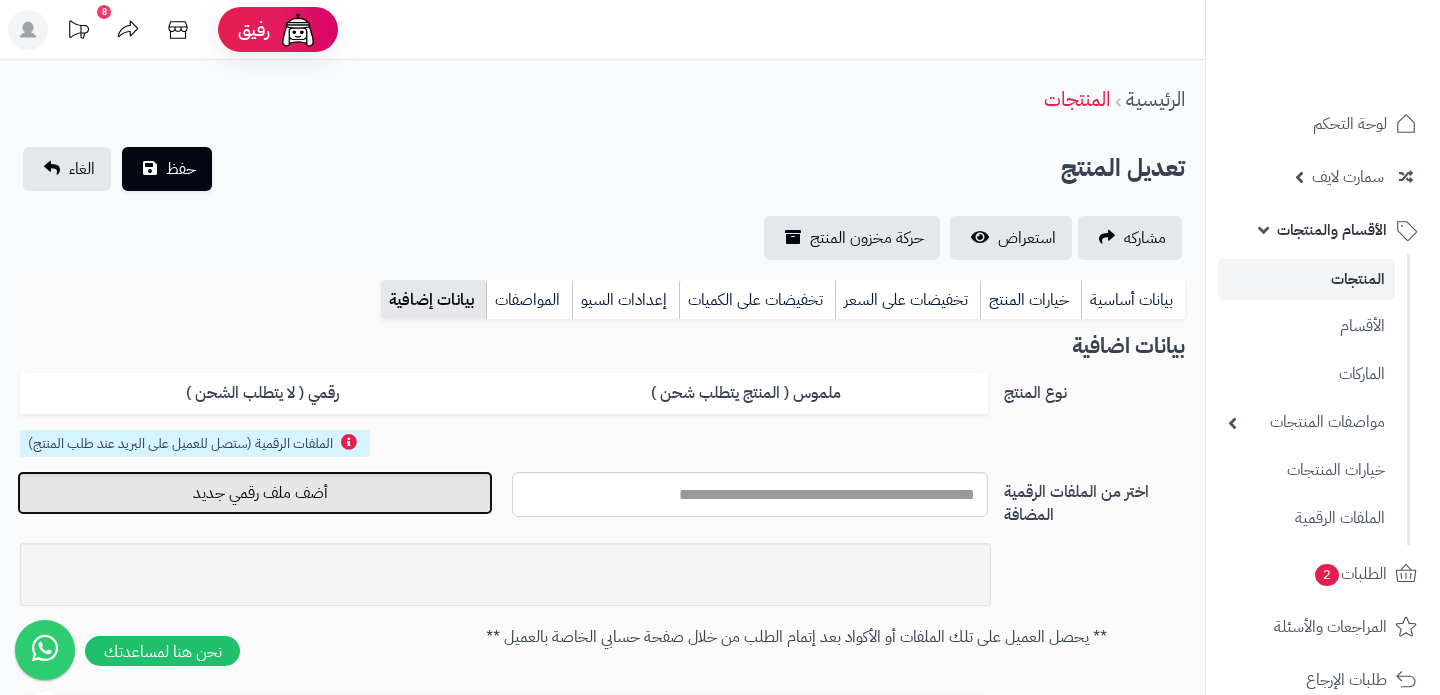 click on "أضف ملف رقمي جديد" at bounding box center [255, 493] 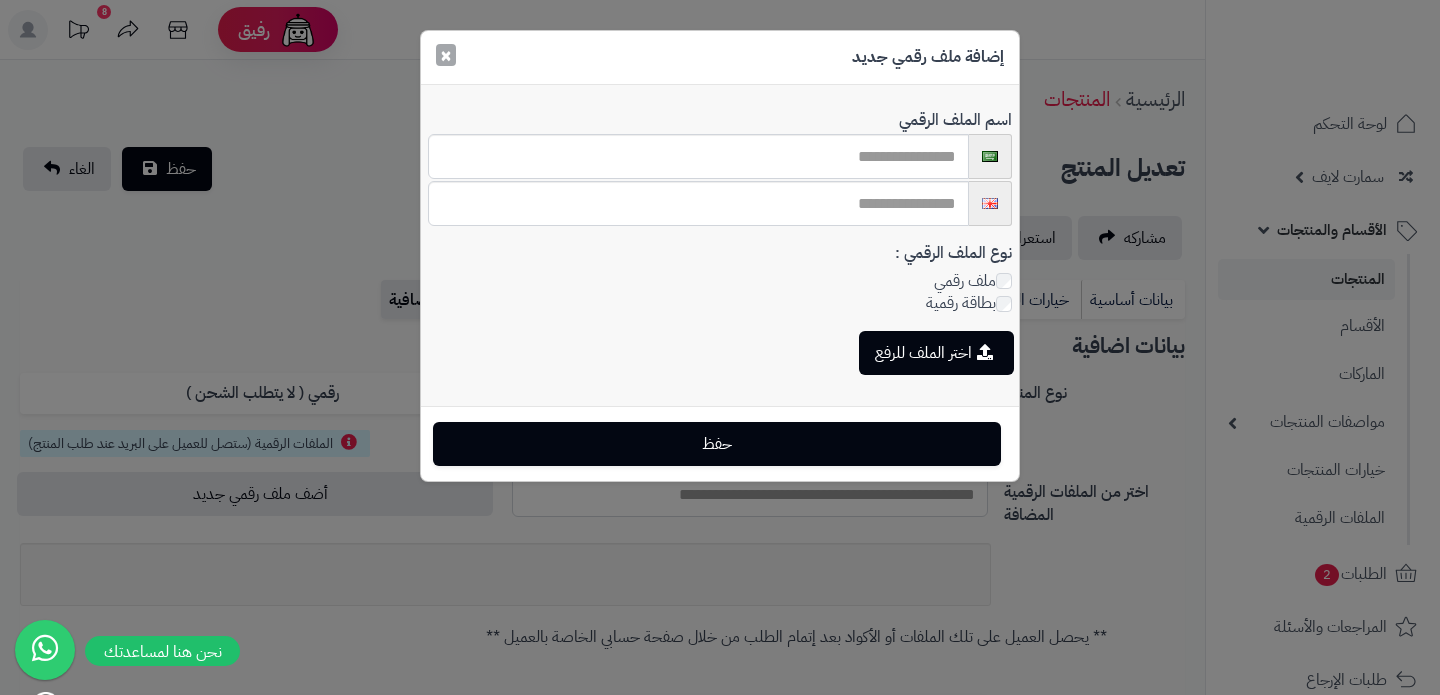 click on "×" at bounding box center [446, 55] 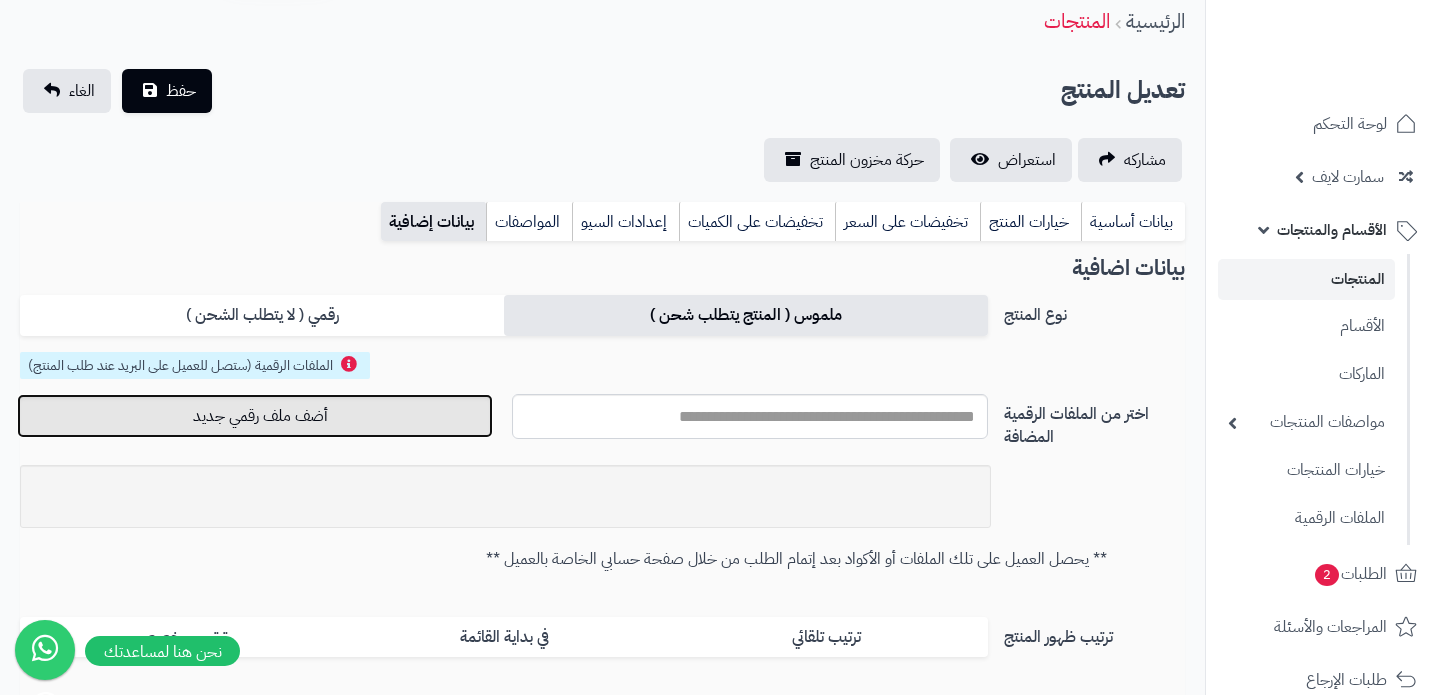 scroll, scrollTop: 0, scrollLeft: 0, axis: both 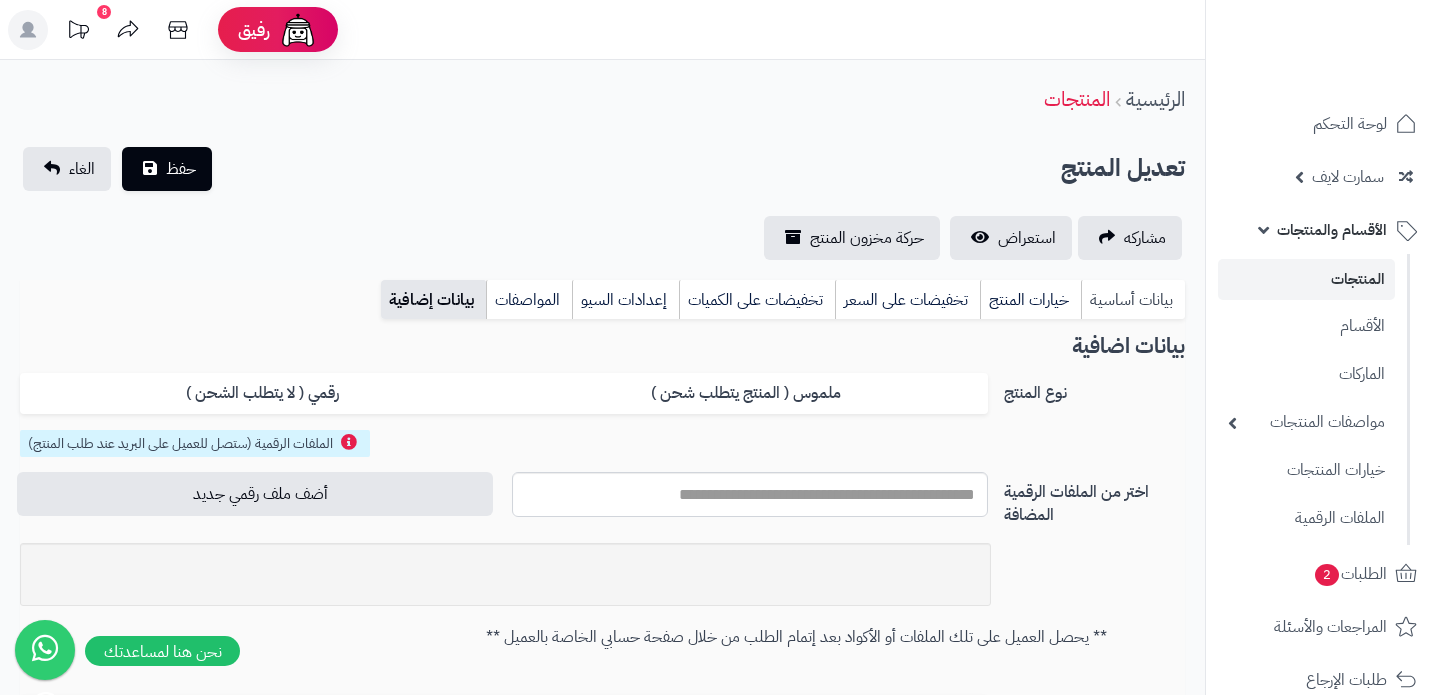 click on "بيانات أساسية" at bounding box center (1133, 300) 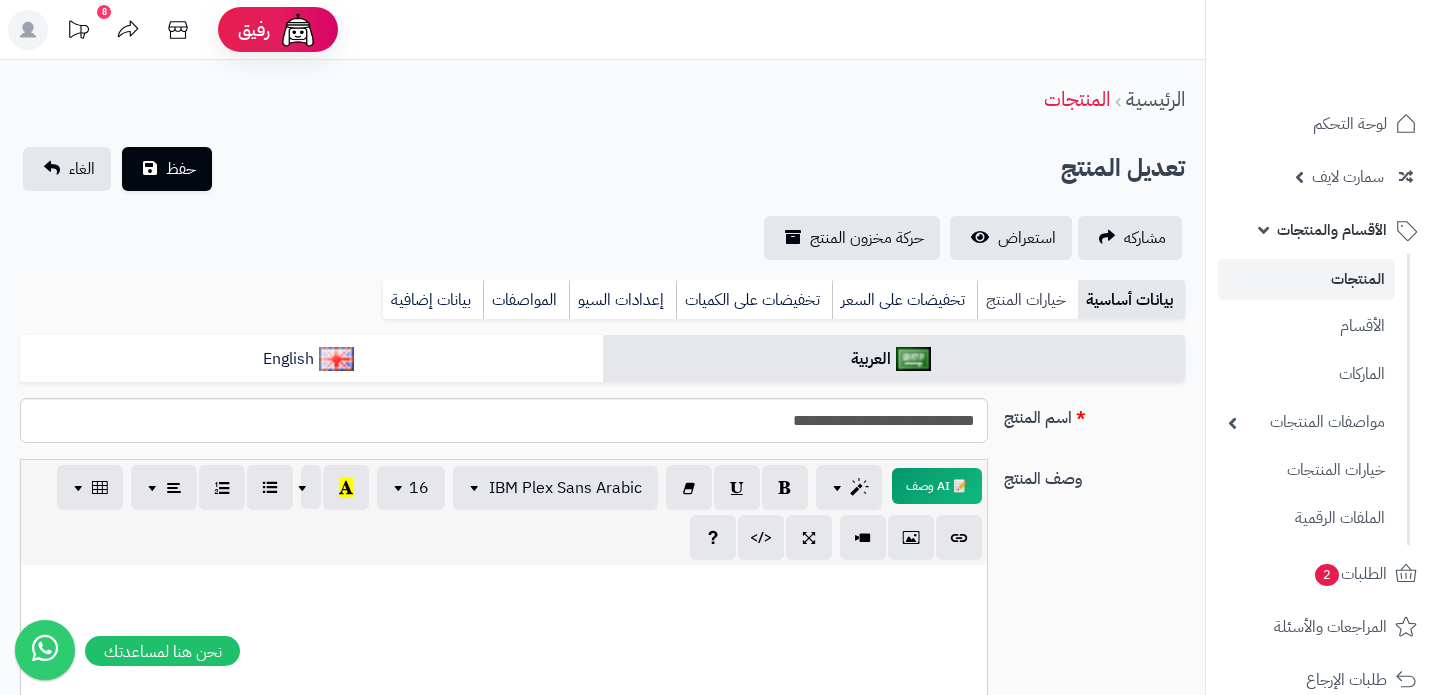 click on "خيارات المنتج" at bounding box center [1027, 300] 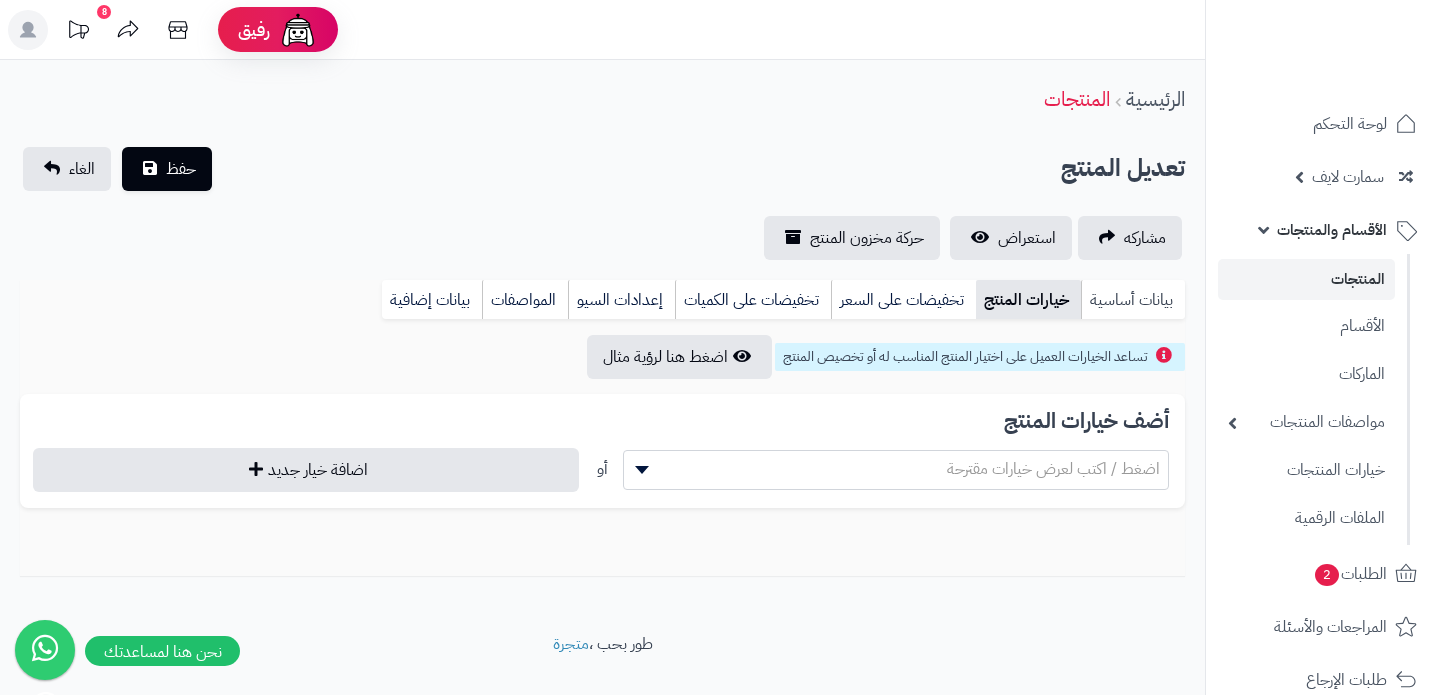 click on "بيانات أساسية" at bounding box center (1133, 300) 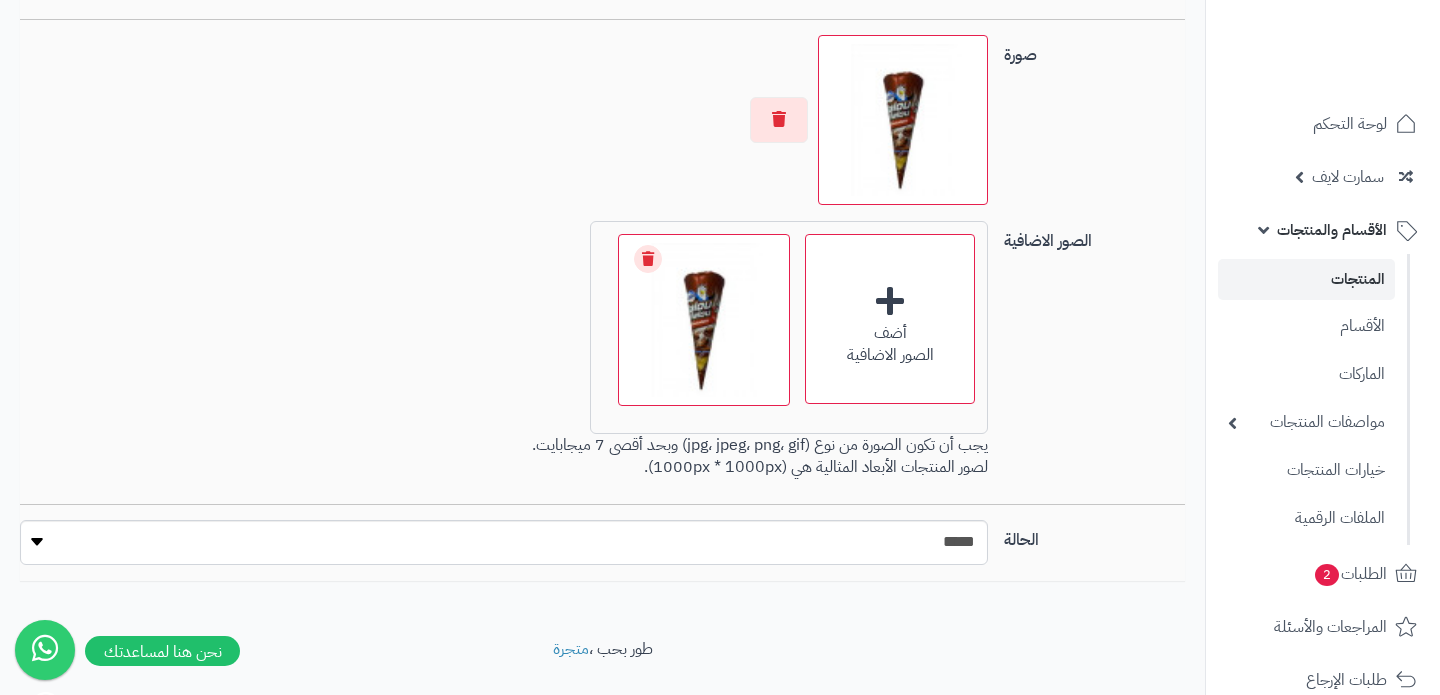 scroll, scrollTop: 1490, scrollLeft: 0, axis: vertical 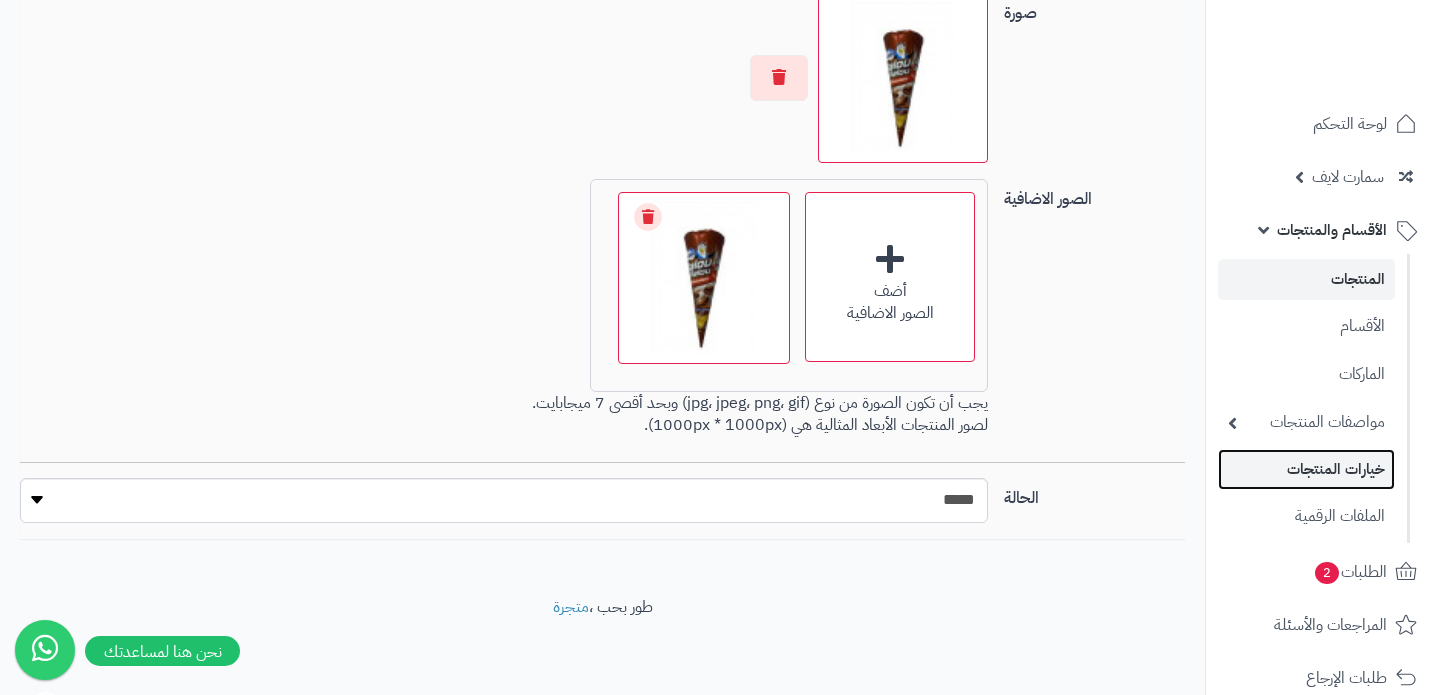 click on "خيارات المنتجات" at bounding box center (1306, 469) 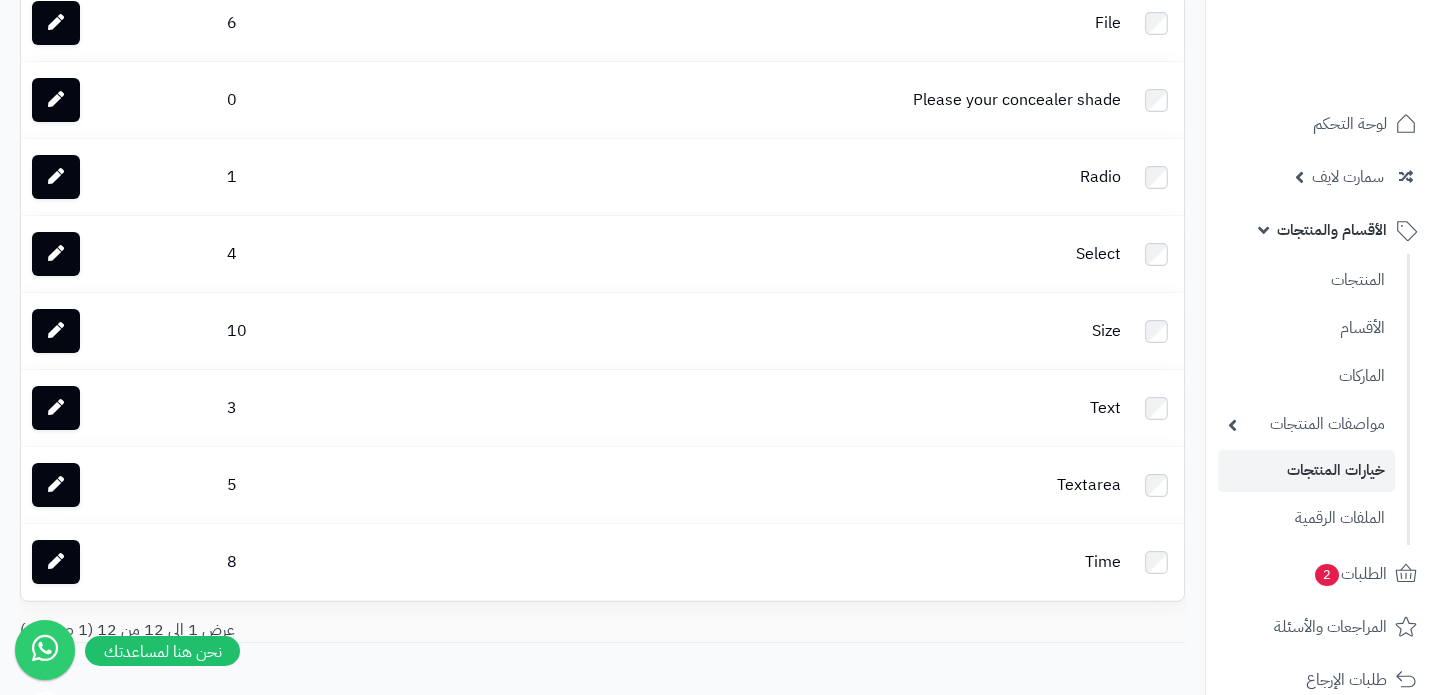 scroll, scrollTop: 641, scrollLeft: 0, axis: vertical 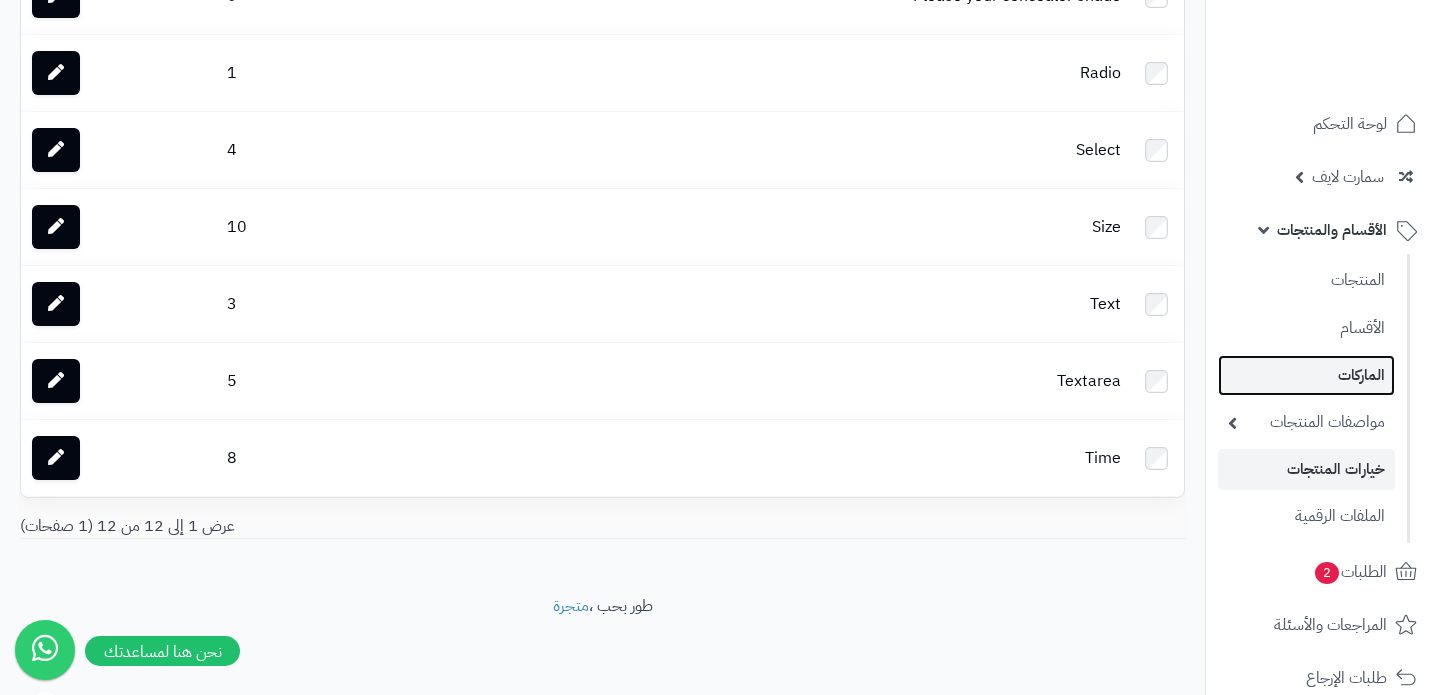 click on "الماركات" at bounding box center (1306, 375) 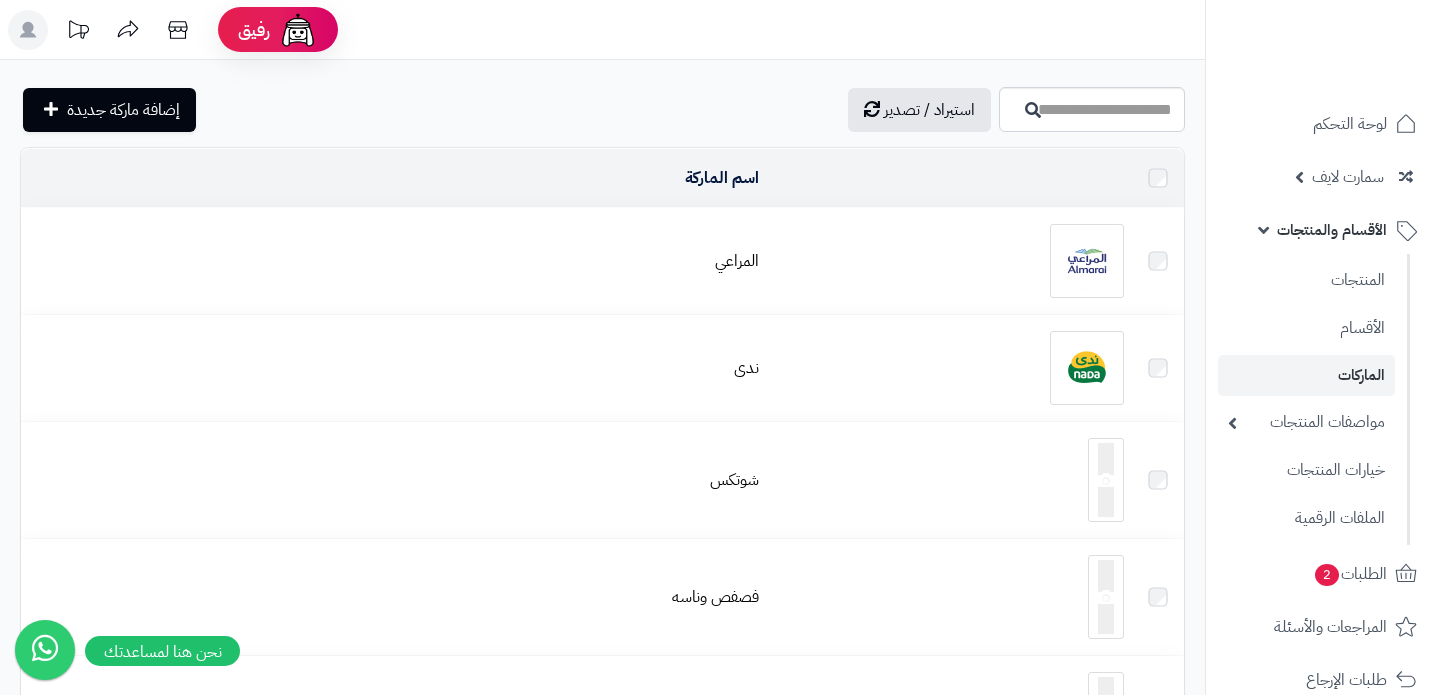 scroll, scrollTop: 0, scrollLeft: 0, axis: both 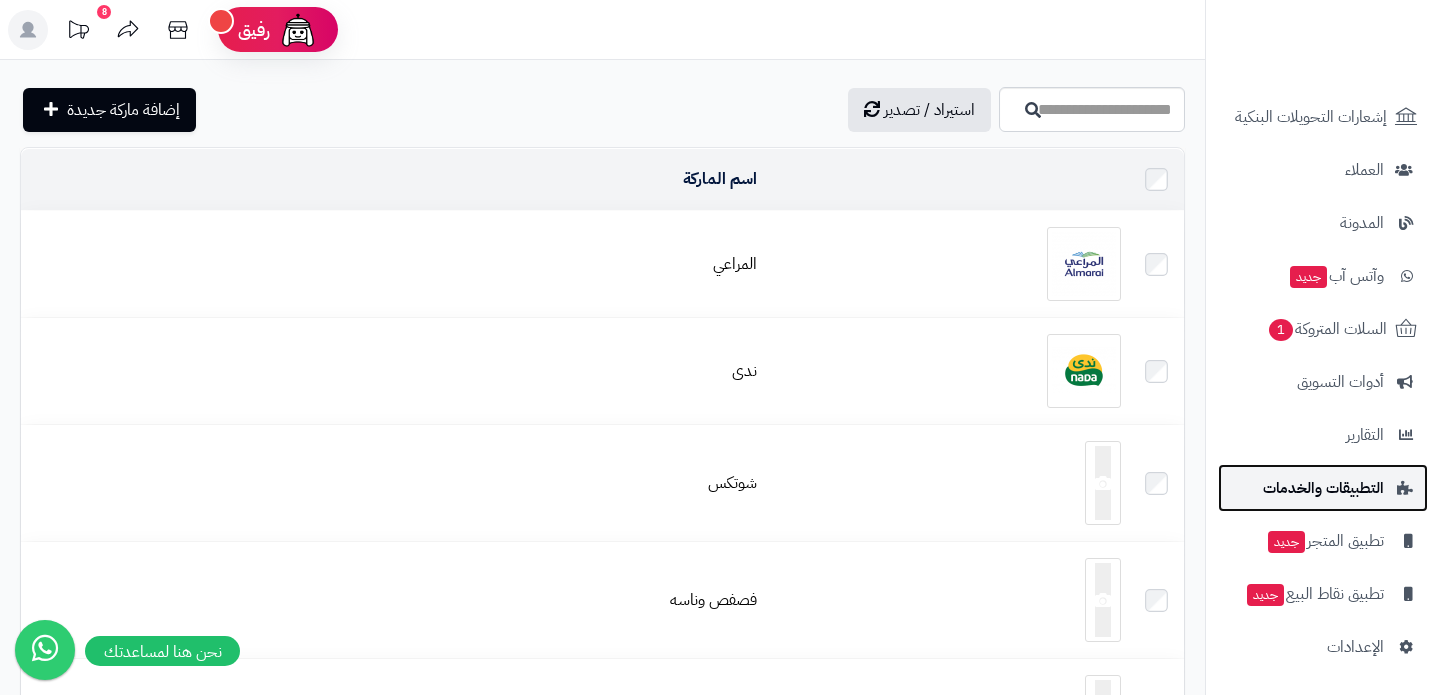 click on "التطبيقات والخدمات" at bounding box center (1323, 488) 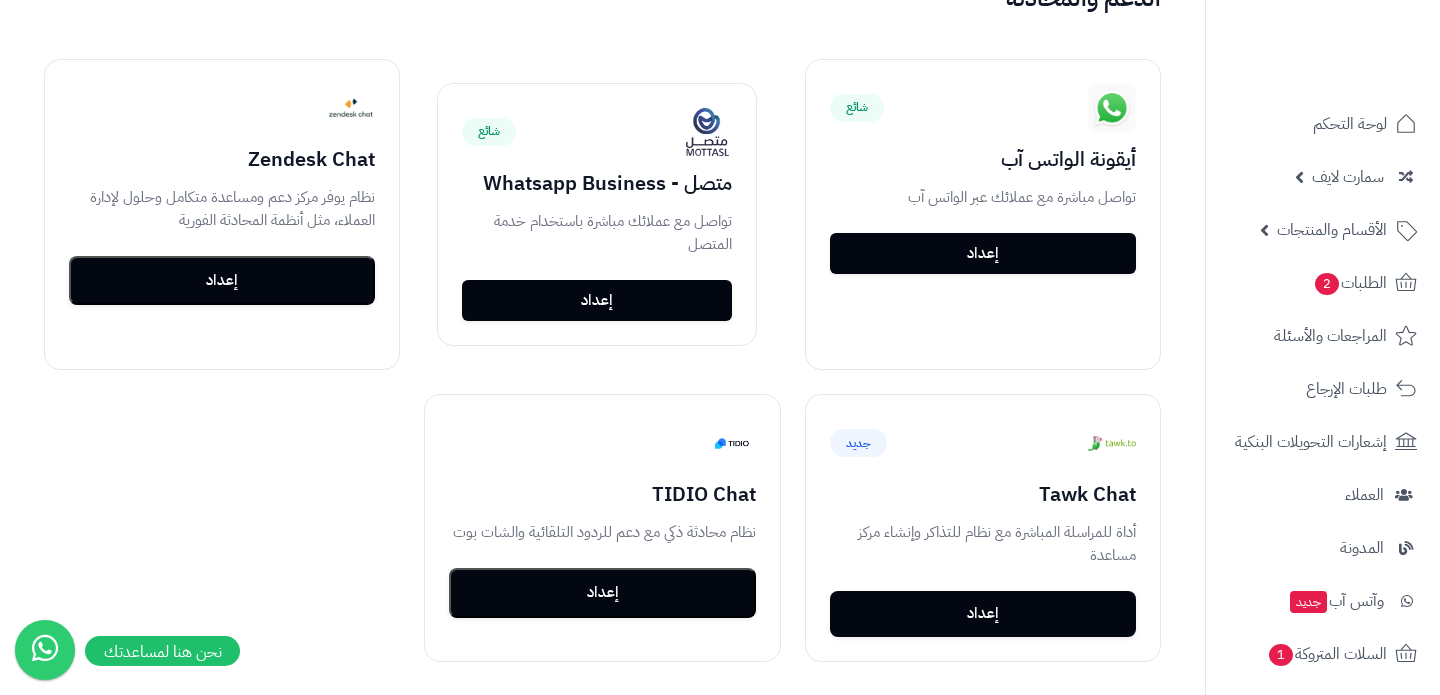 scroll, scrollTop: 2176, scrollLeft: 0, axis: vertical 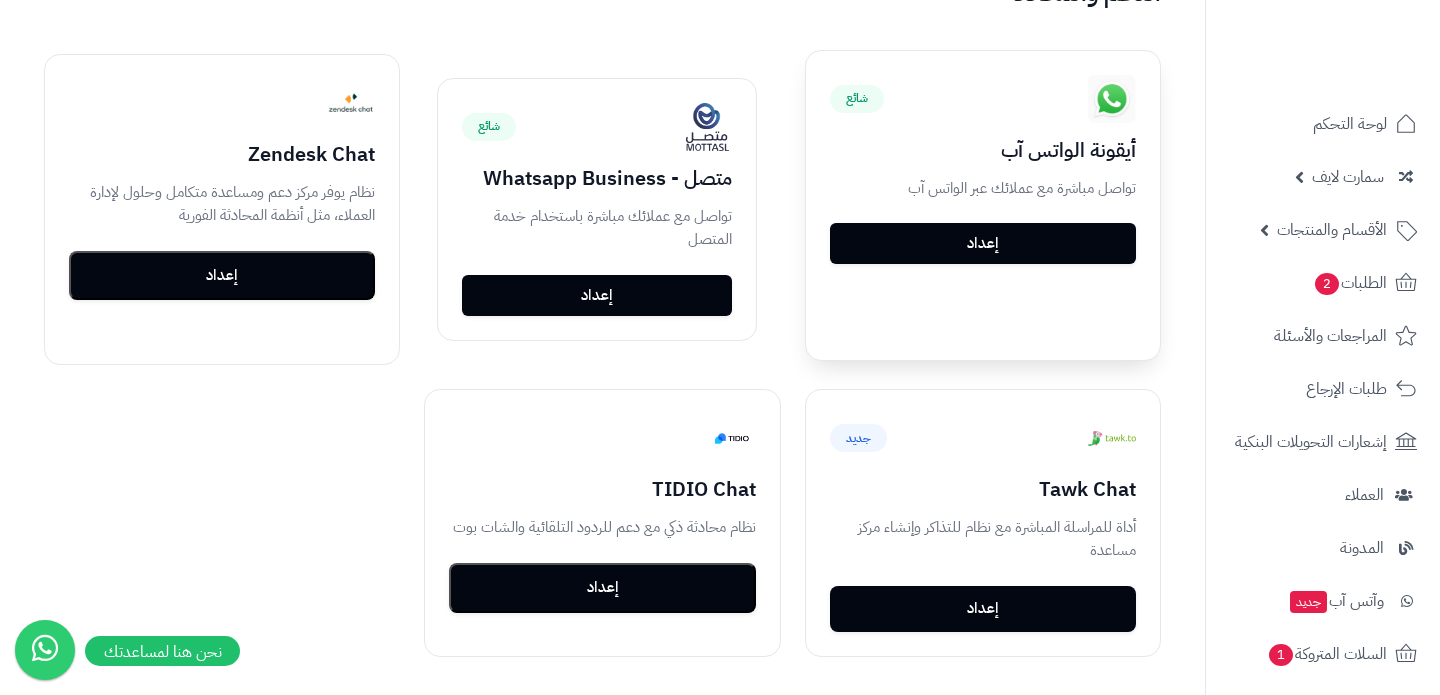 click on "إعداد" at bounding box center (983, 244) 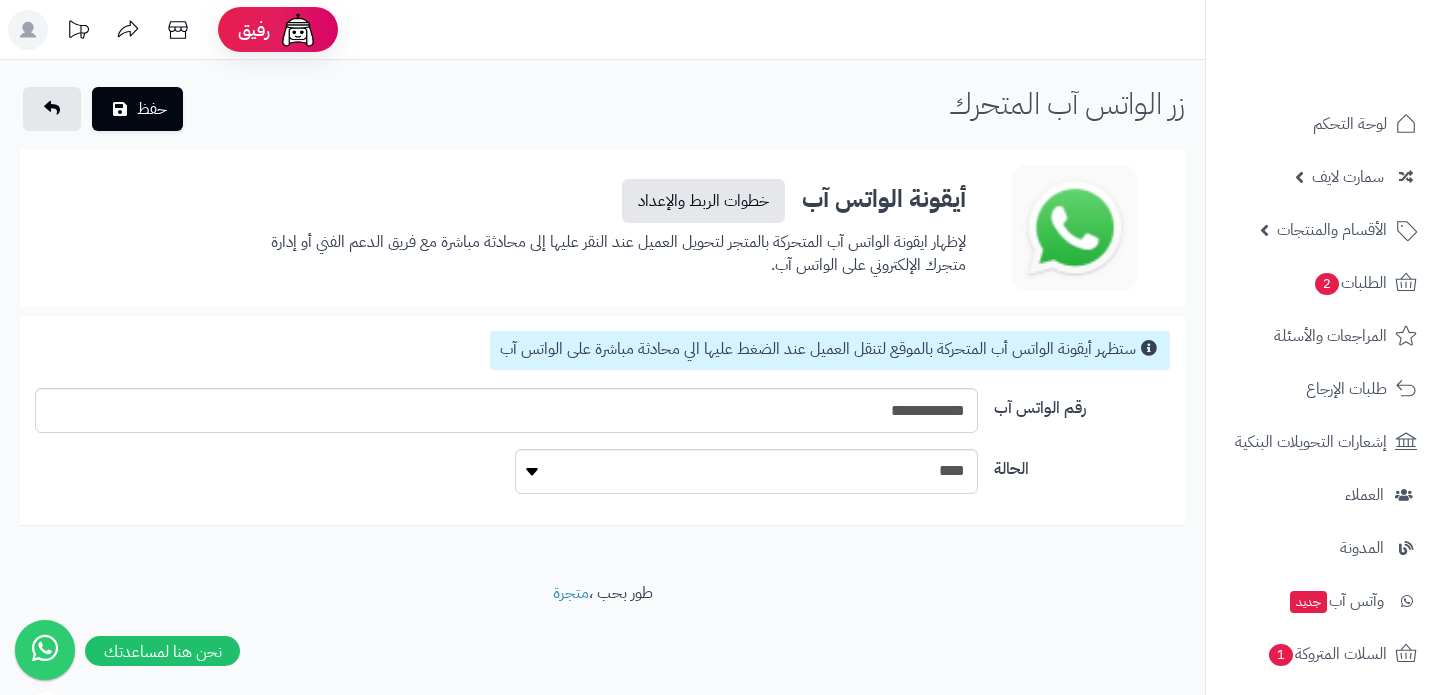 scroll, scrollTop: 0, scrollLeft: 0, axis: both 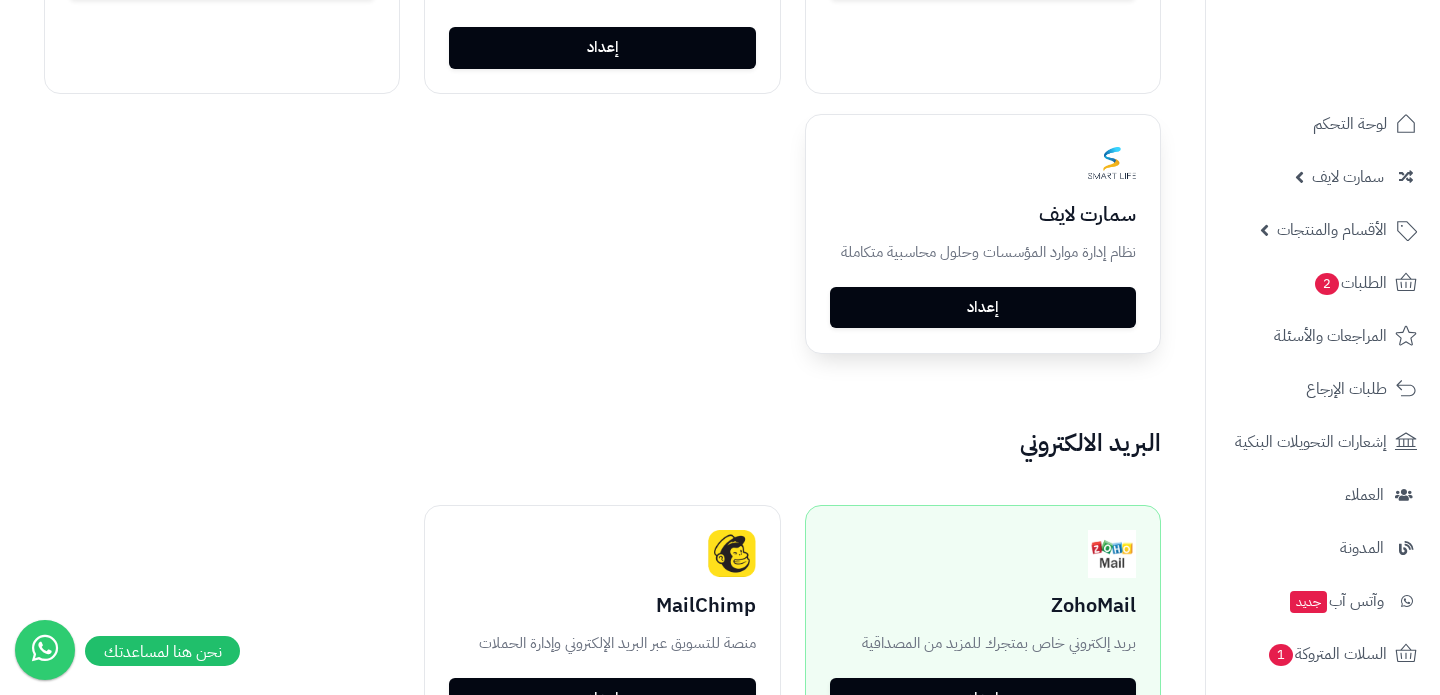 click on "إعداد" at bounding box center [983, 308] 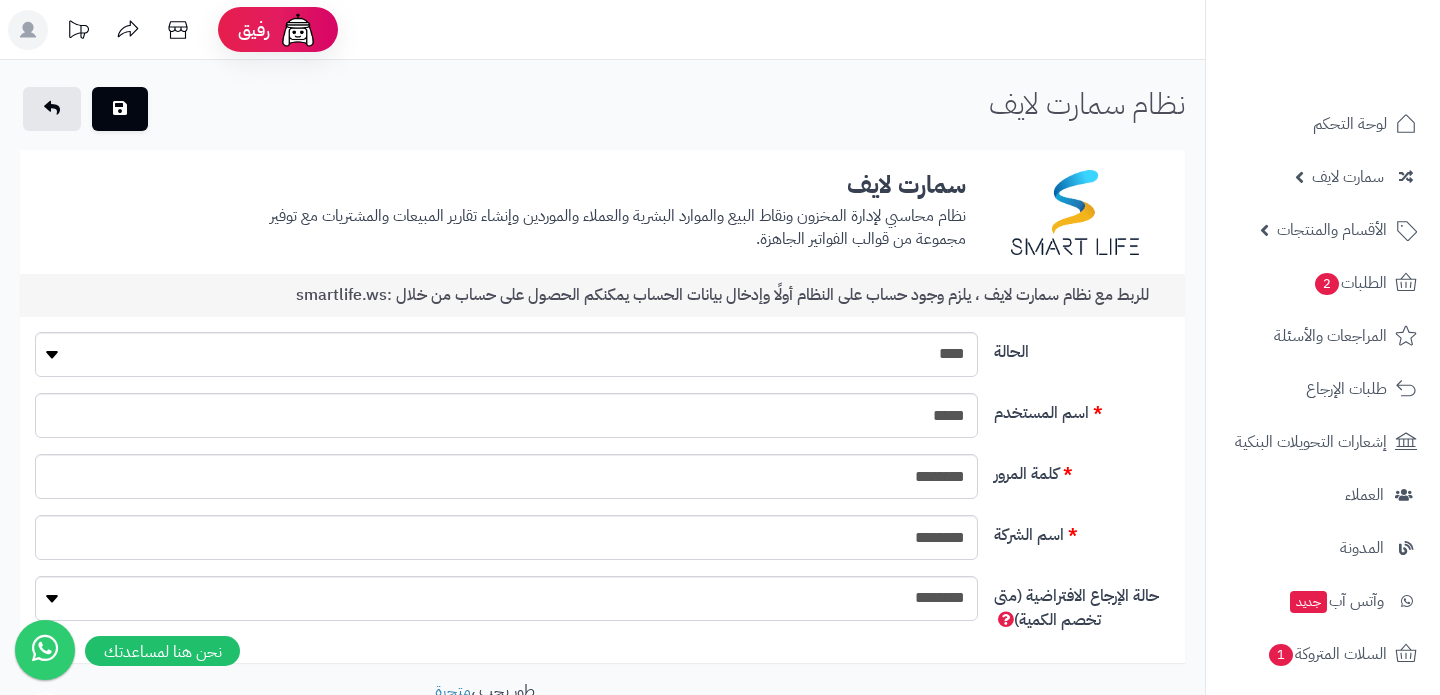 scroll, scrollTop: 0, scrollLeft: 0, axis: both 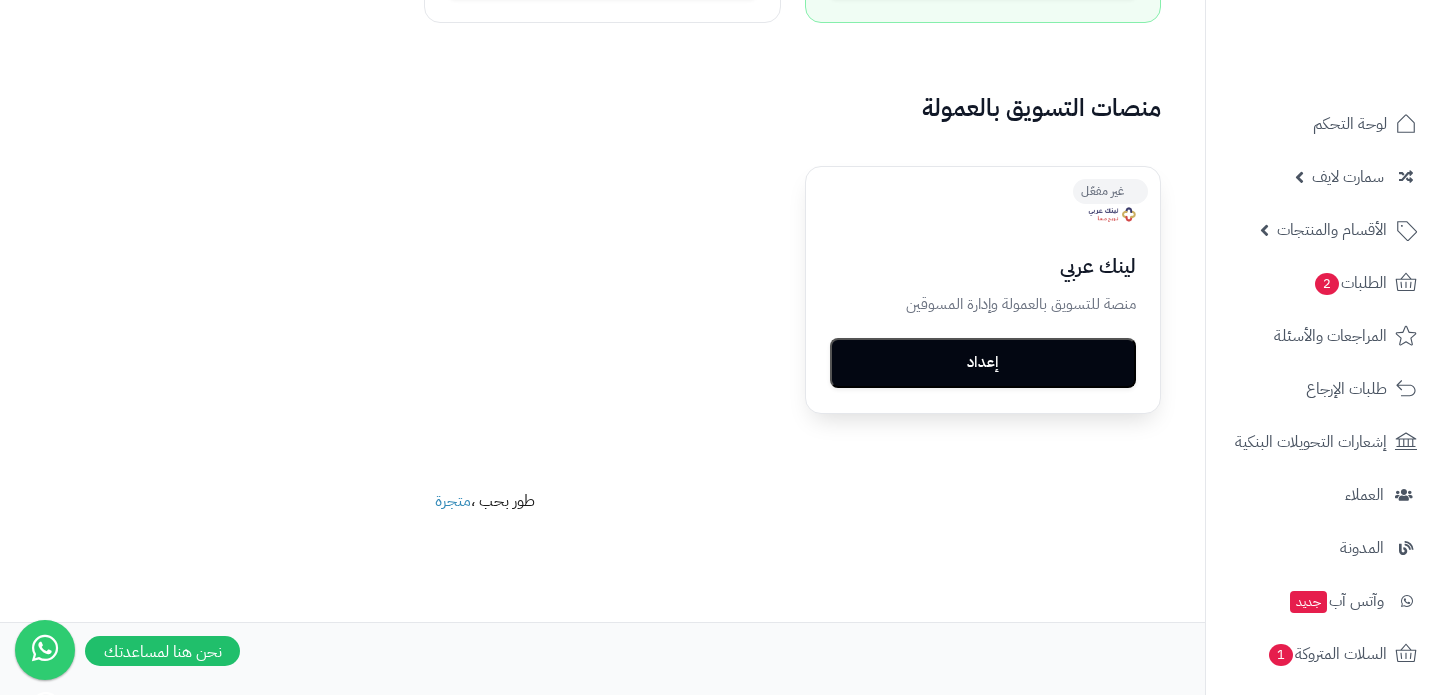 click on "إعداد" at bounding box center [983, 363] 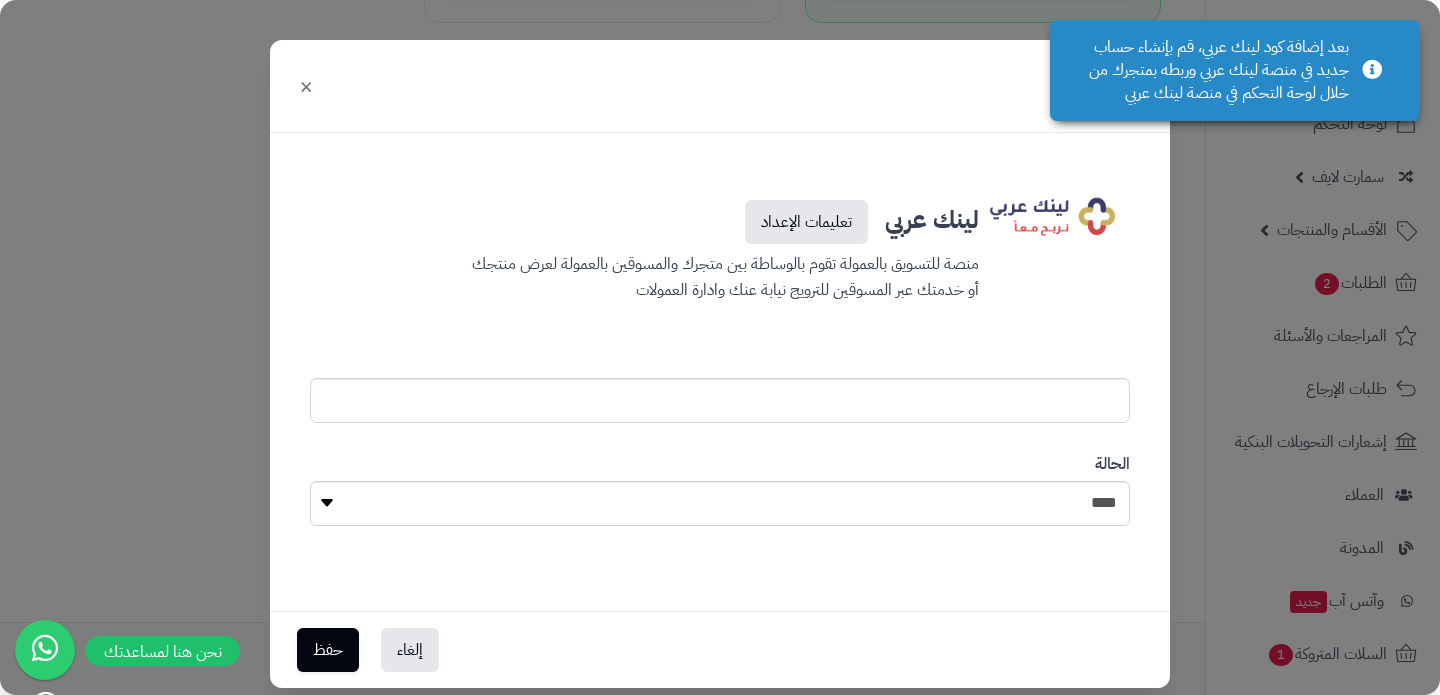 click on "لينك عربي
تعليمات الإعداد" at bounding box center (720, 218) 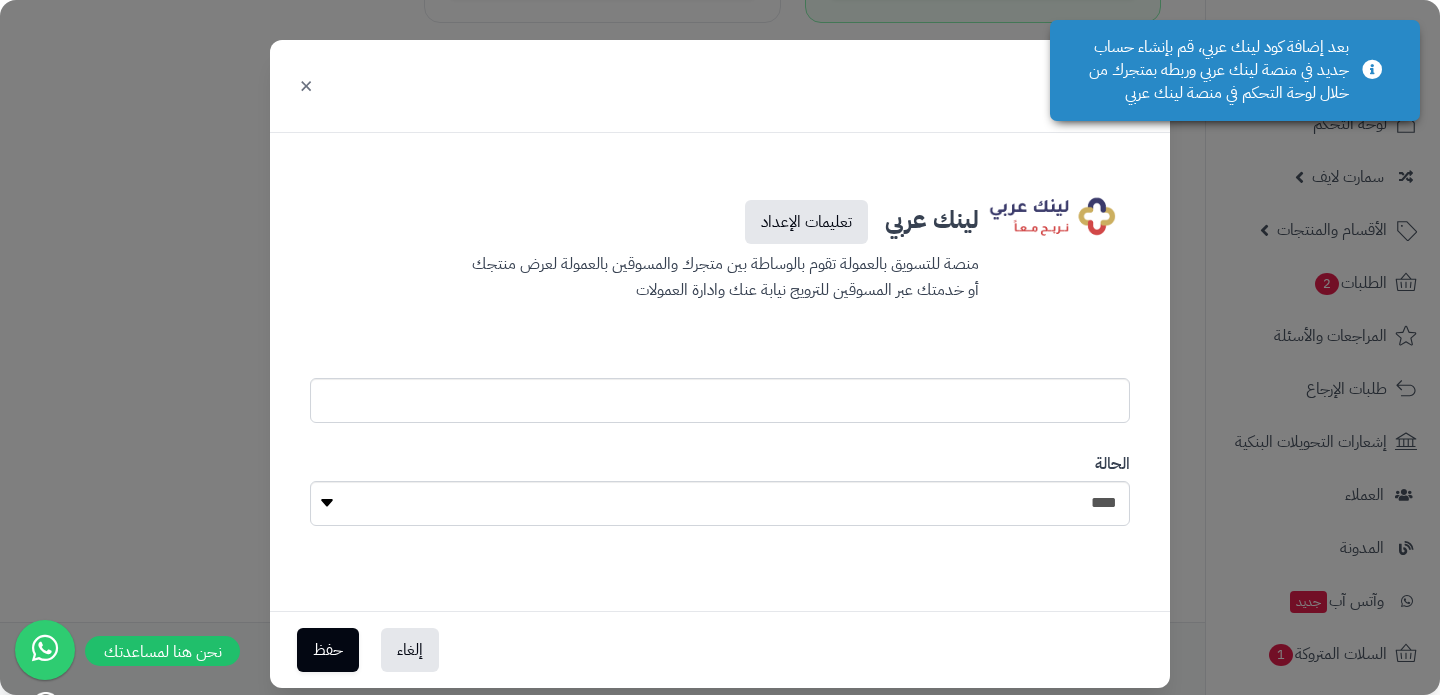 click on "×" at bounding box center (306, 85) 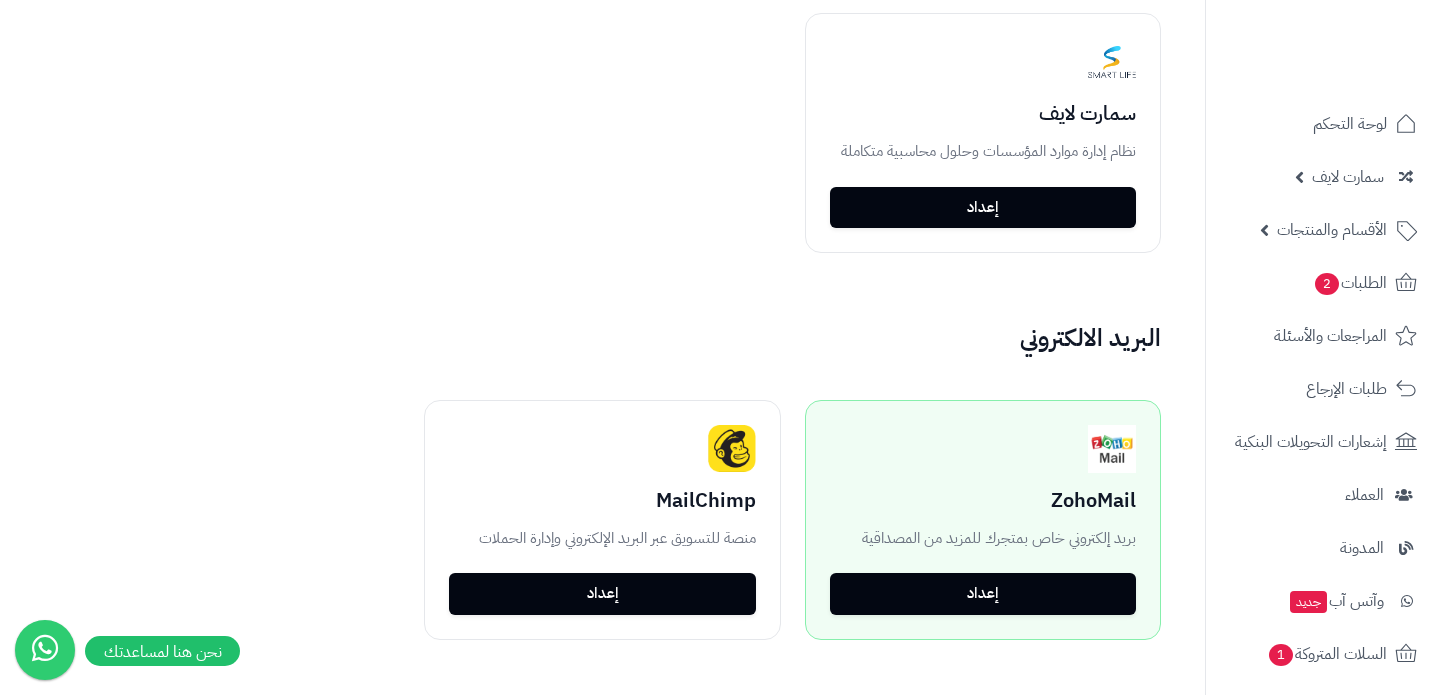 scroll, scrollTop: 3296, scrollLeft: 0, axis: vertical 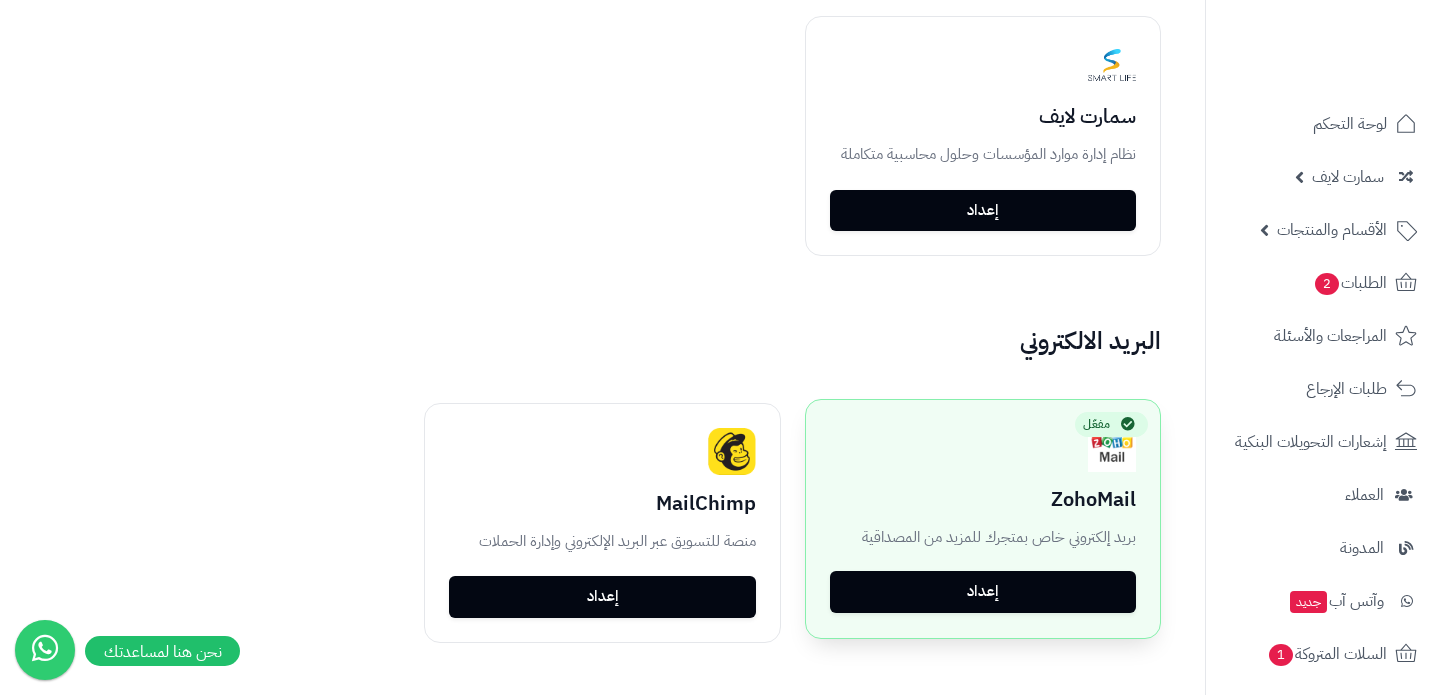 click on "إعداد" at bounding box center (983, 592) 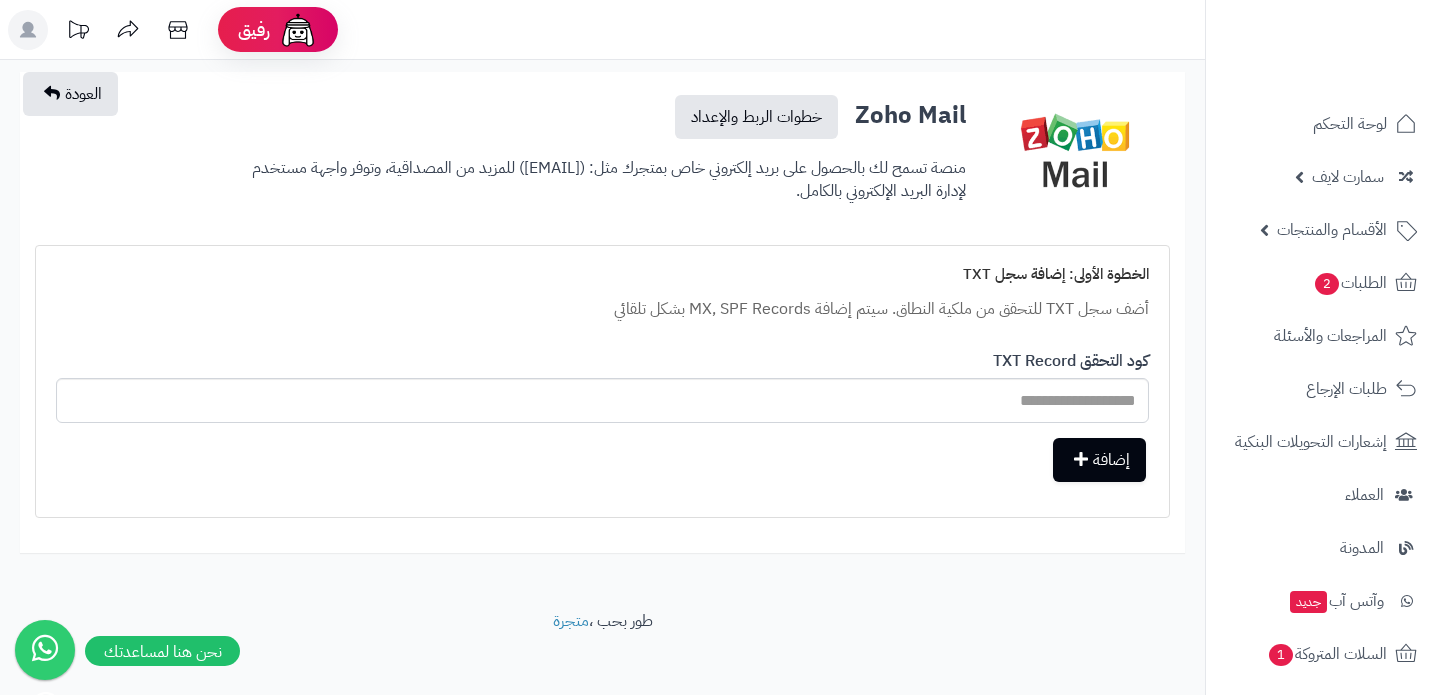 scroll, scrollTop: 0, scrollLeft: 0, axis: both 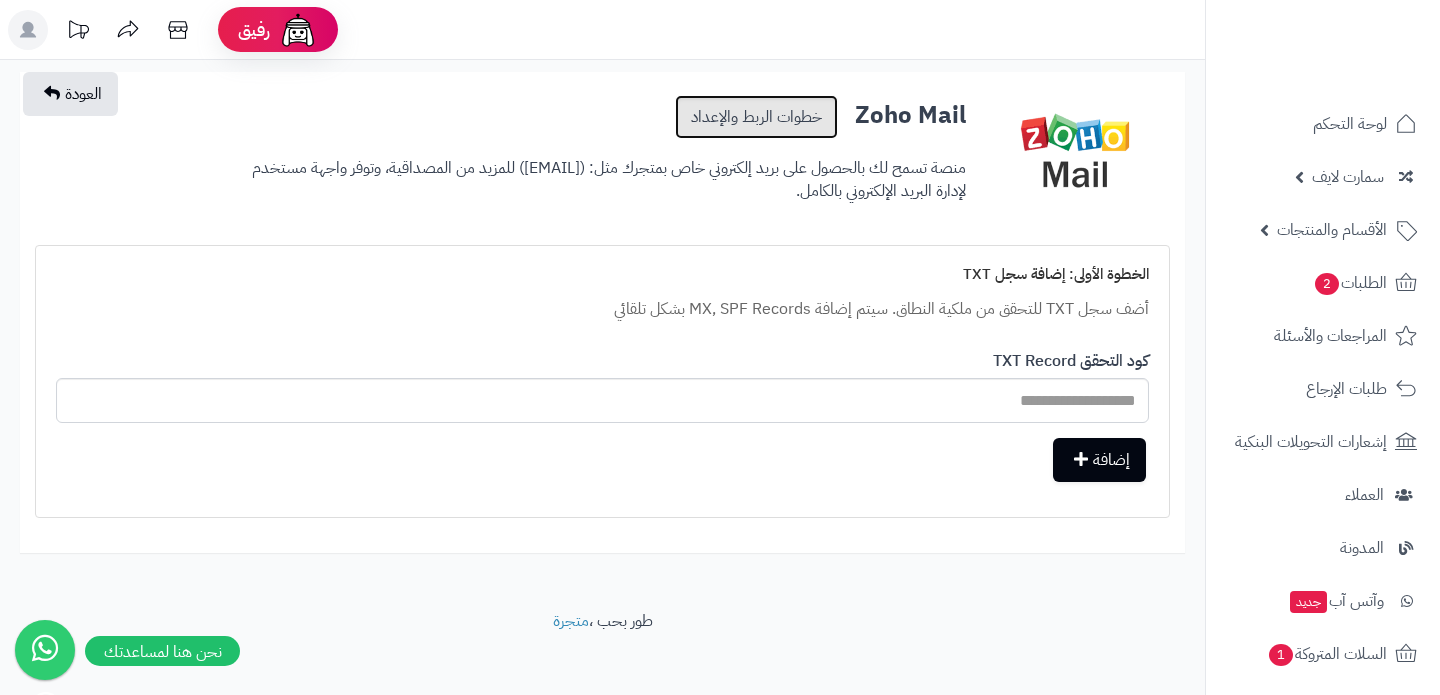 click on "خطوات الربط والإعداد" at bounding box center [756, 117] 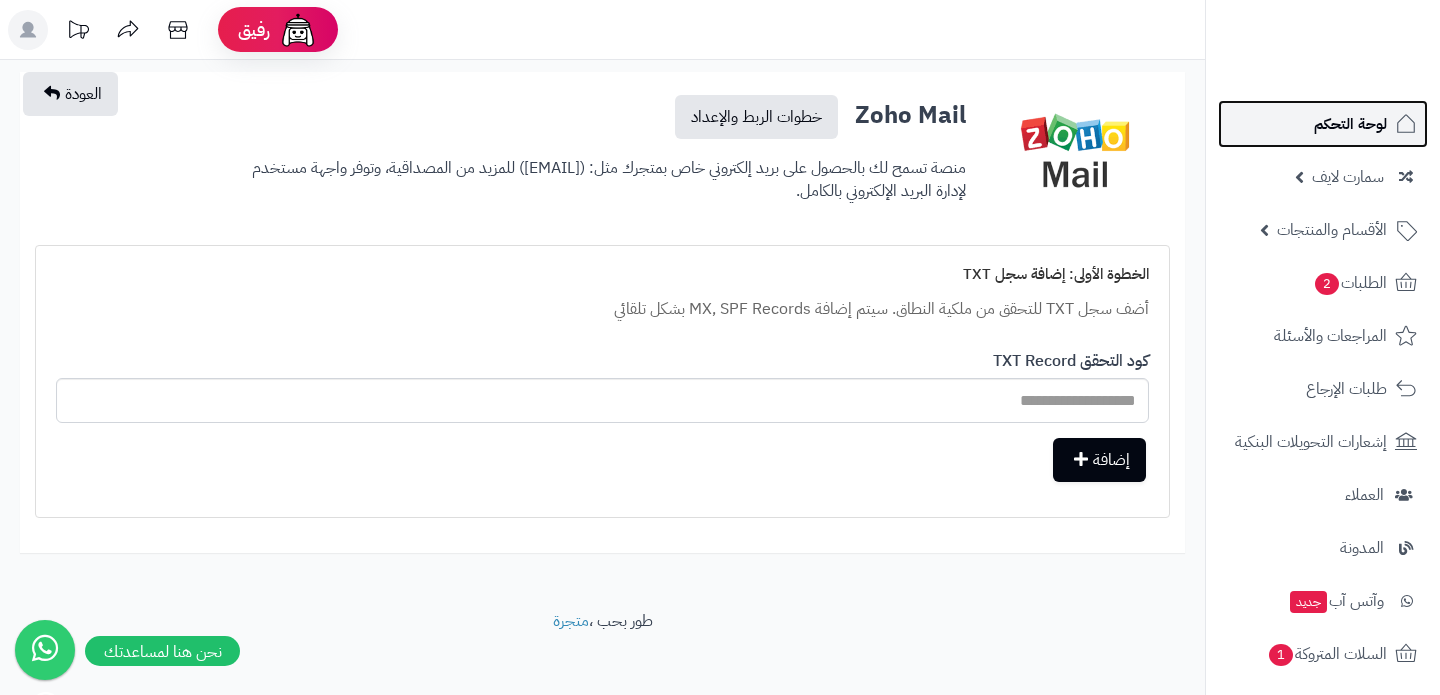 click on "لوحة التحكم" at bounding box center [1323, 124] 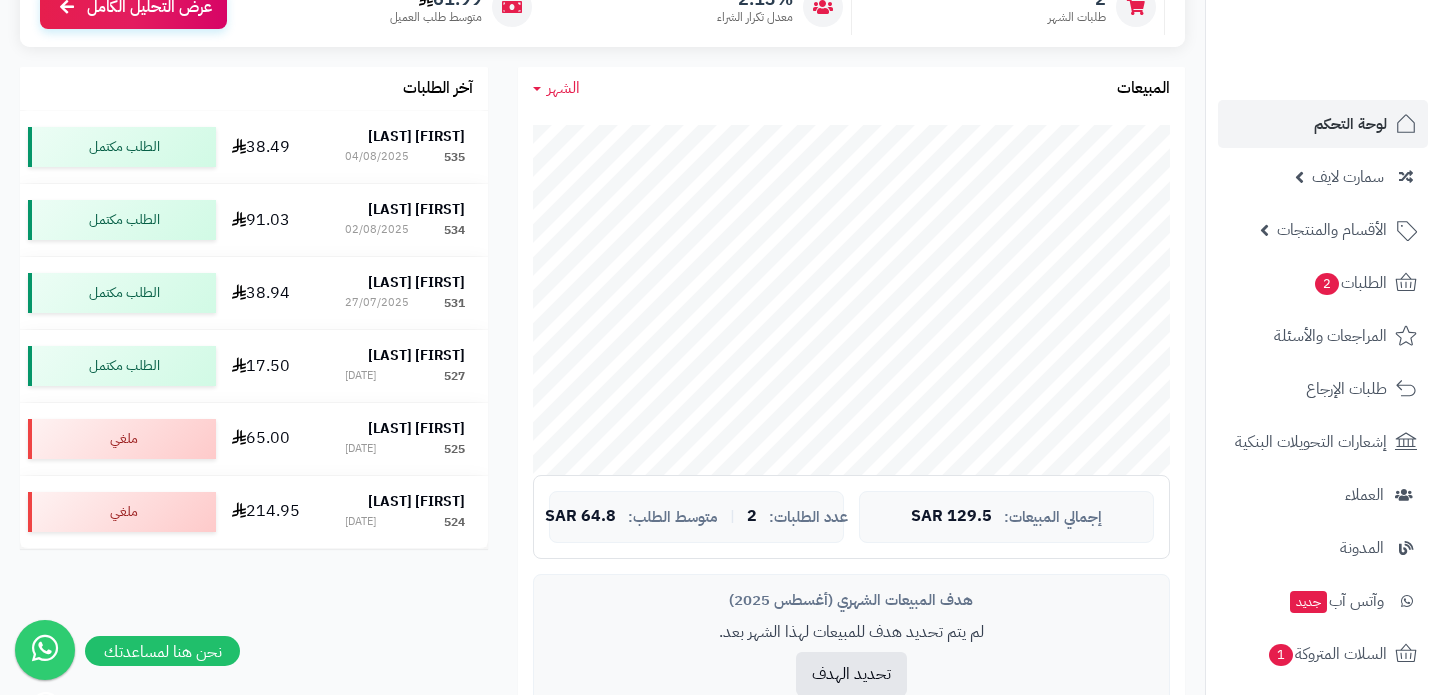 scroll, scrollTop: 0, scrollLeft: 0, axis: both 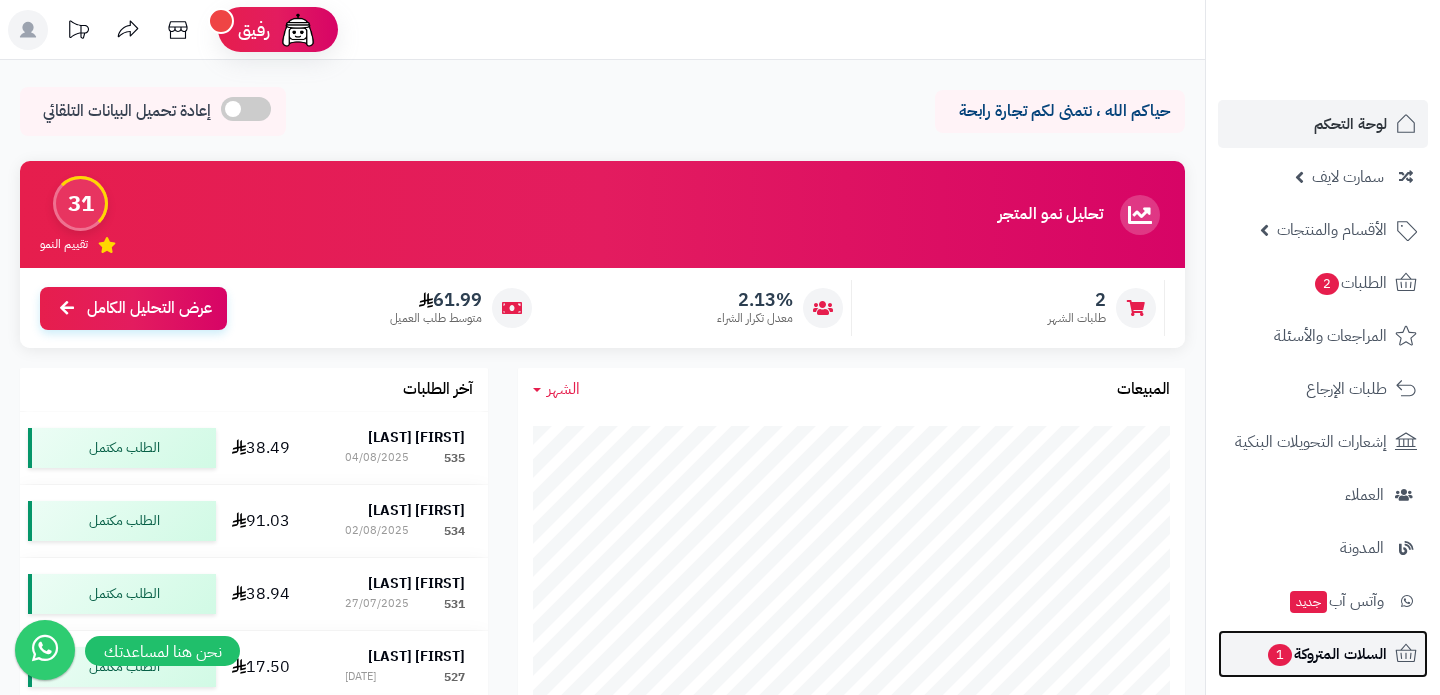 click on "السلات المتروكة  1" at bounding box center (1326, 654) 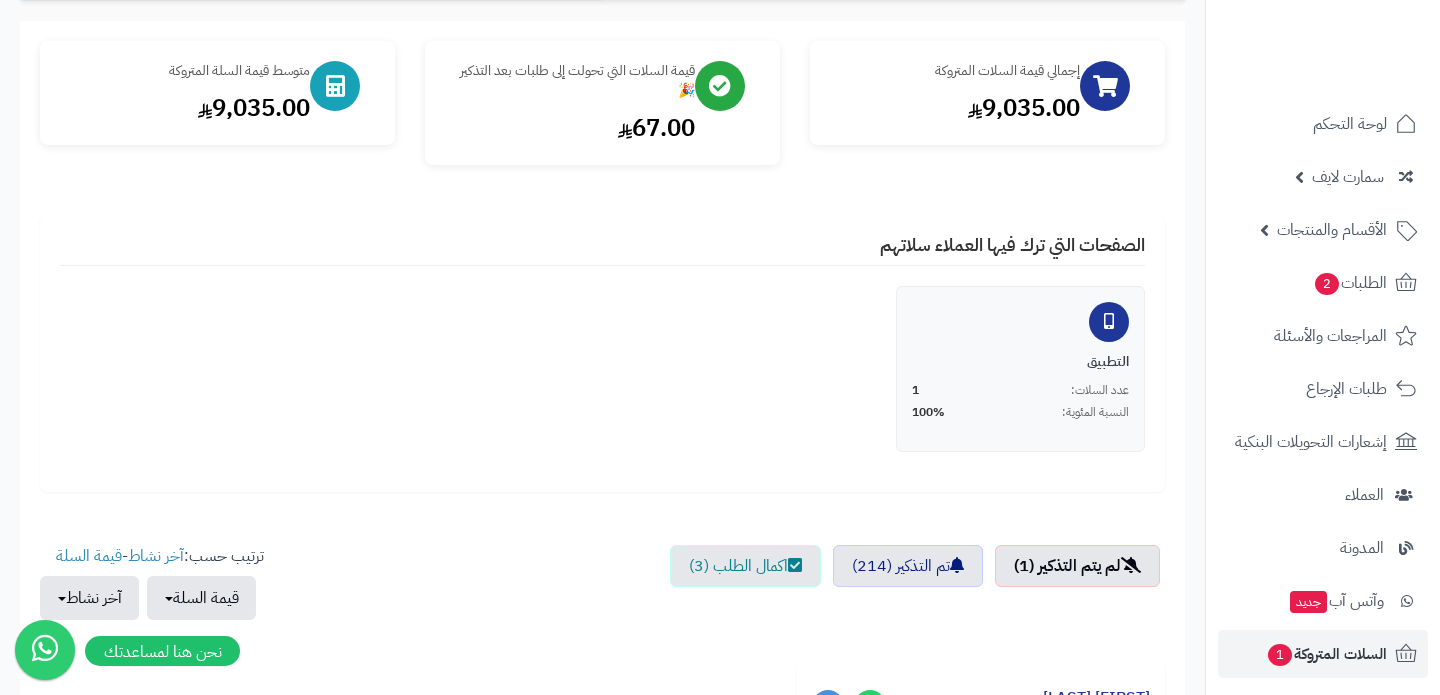 scroll, scrollTop: 0, scrollLeft: 0, axis: both 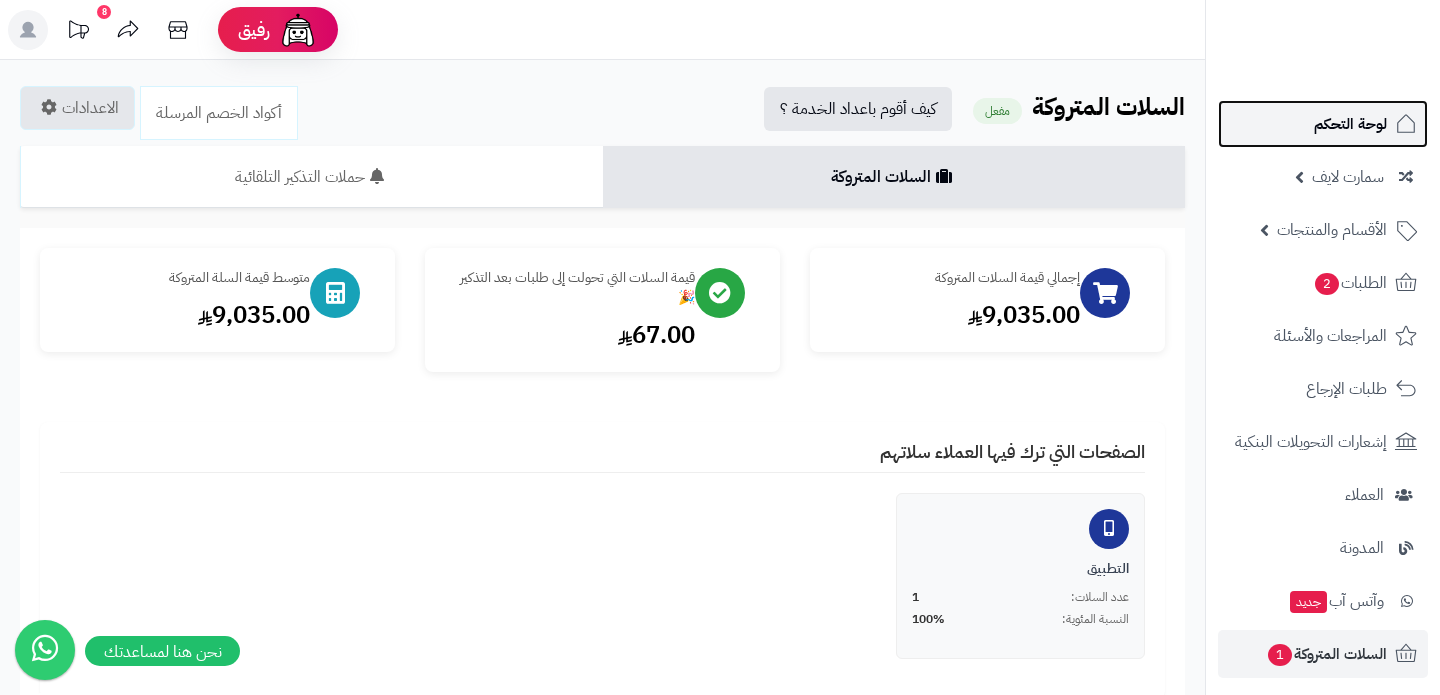 click on "لوحة التحكم" at bounding box center (1323, 124) 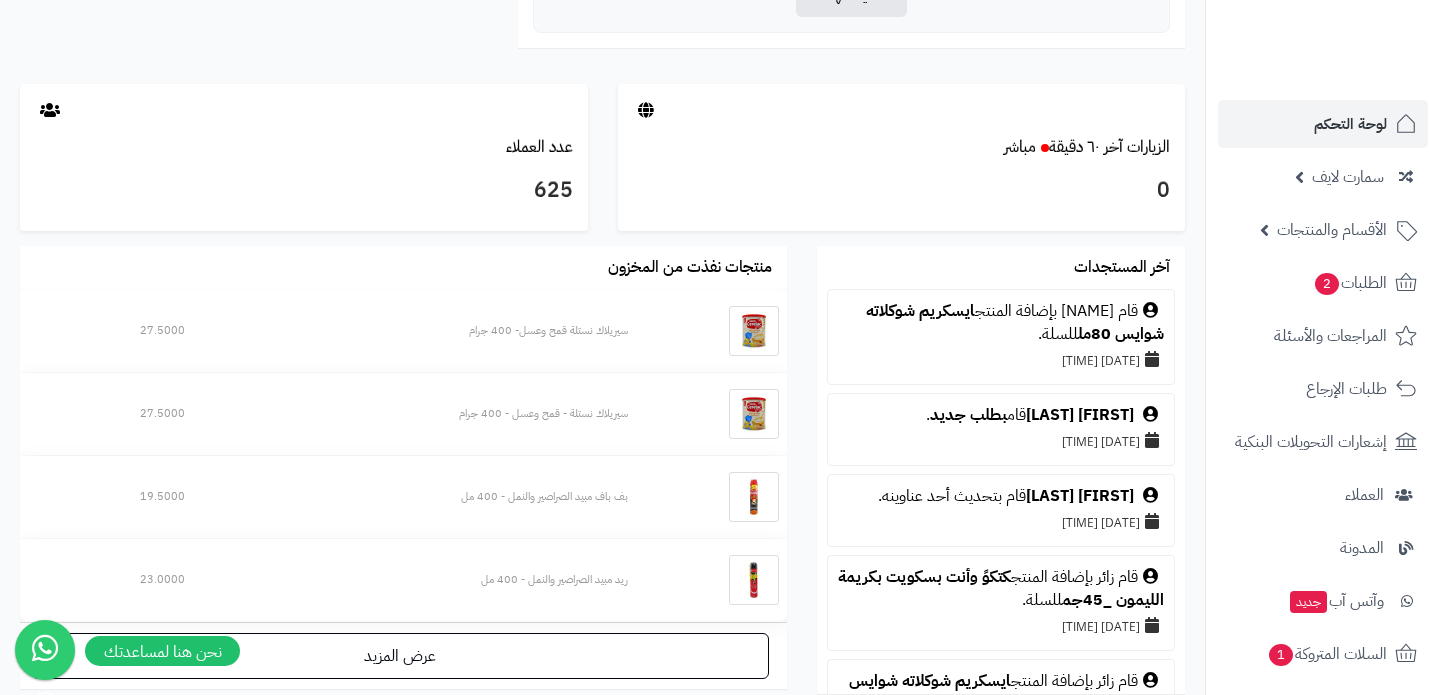 scroll, scrollTop: 1045, scrollLeft: 0, axis: vertical 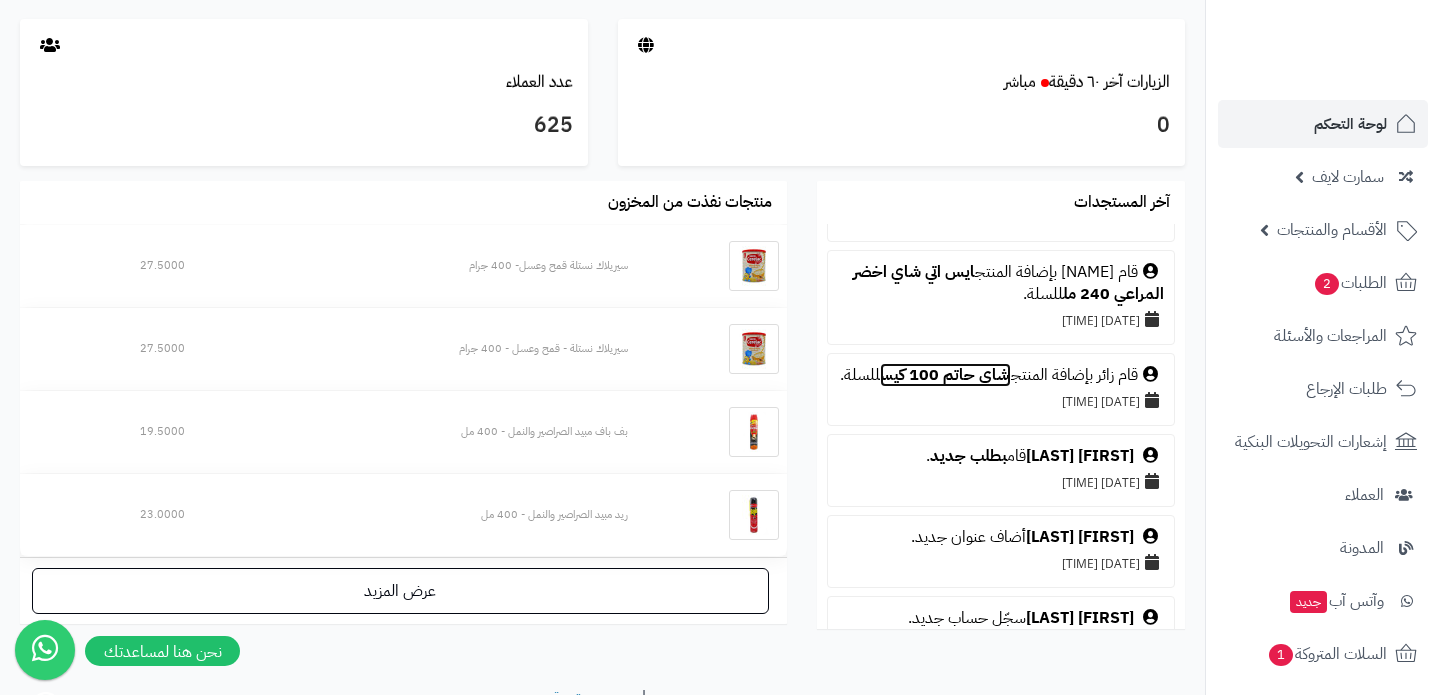 click on "شاي حاتم 100 كيس" at bounding box center [945, 375] 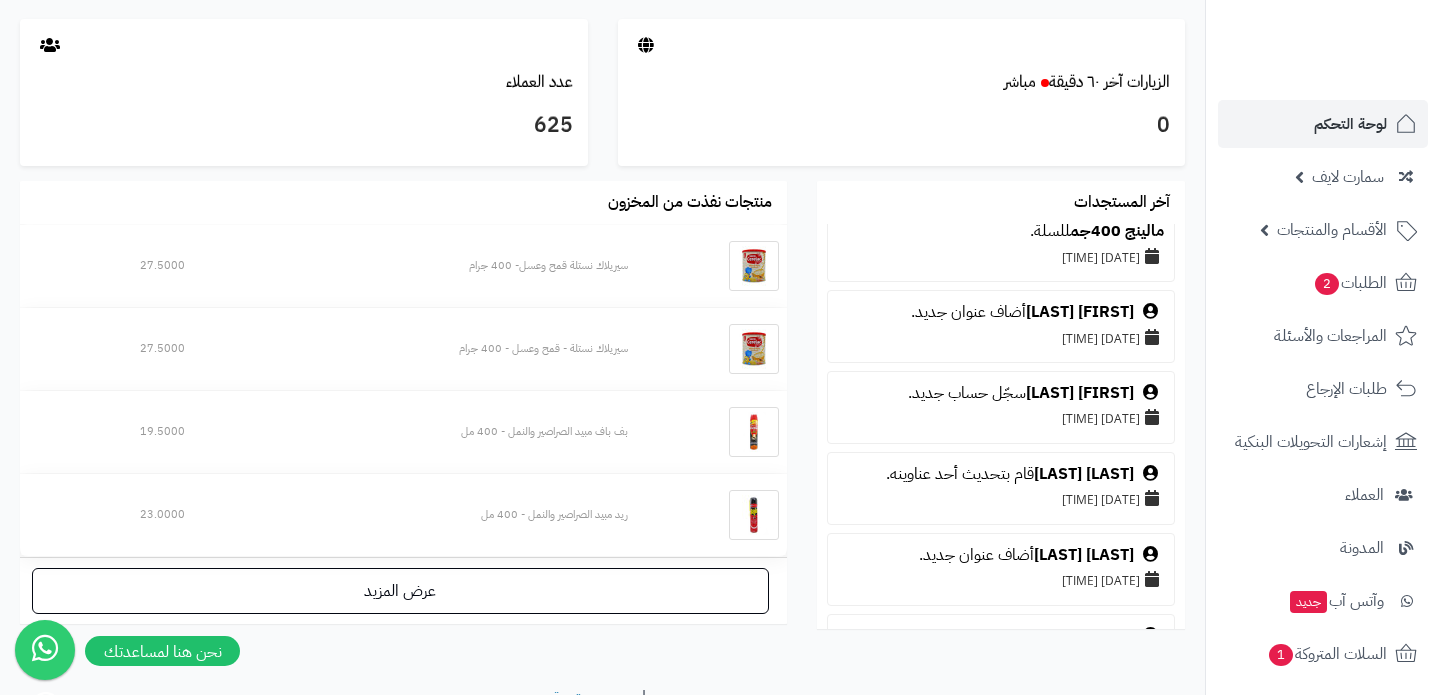 scroll, scrollTop: 1915, scrollLeft: 0, axis: vertical 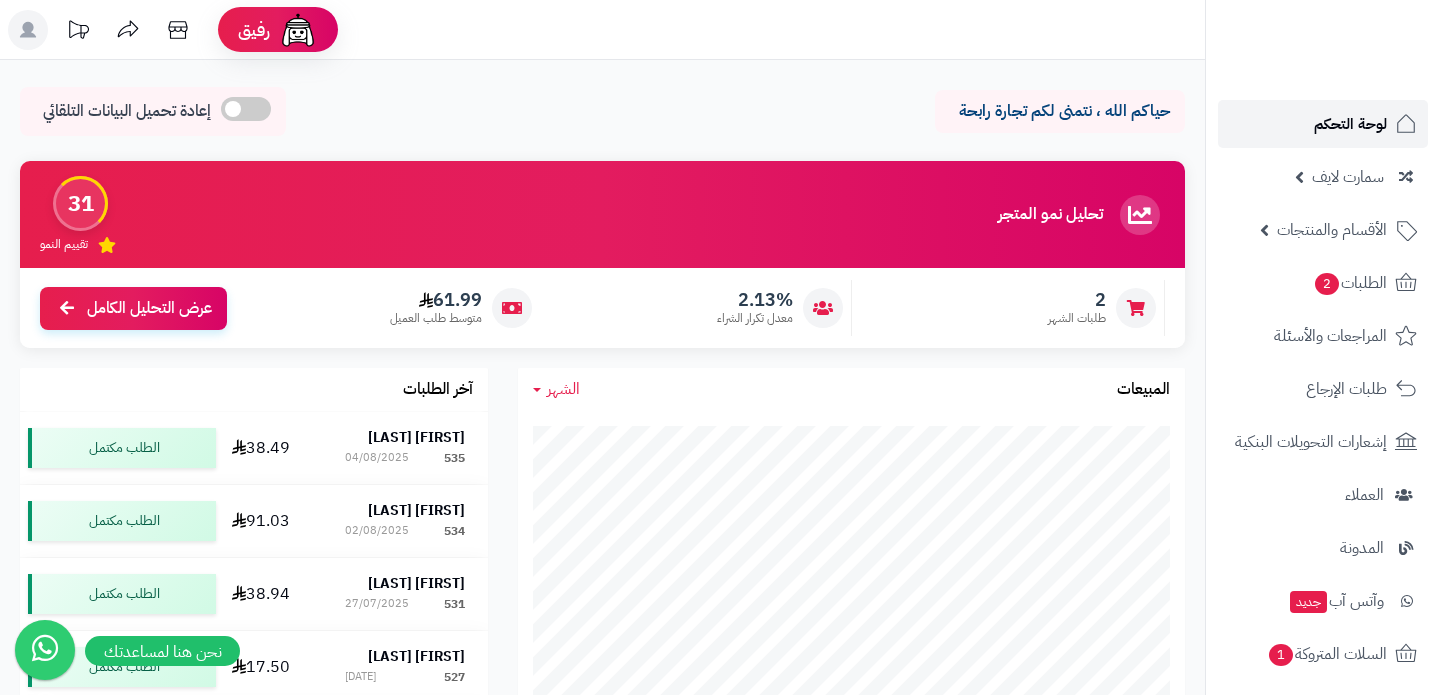 click on "لوحة التحكم" at bounding box center [1350, 124] 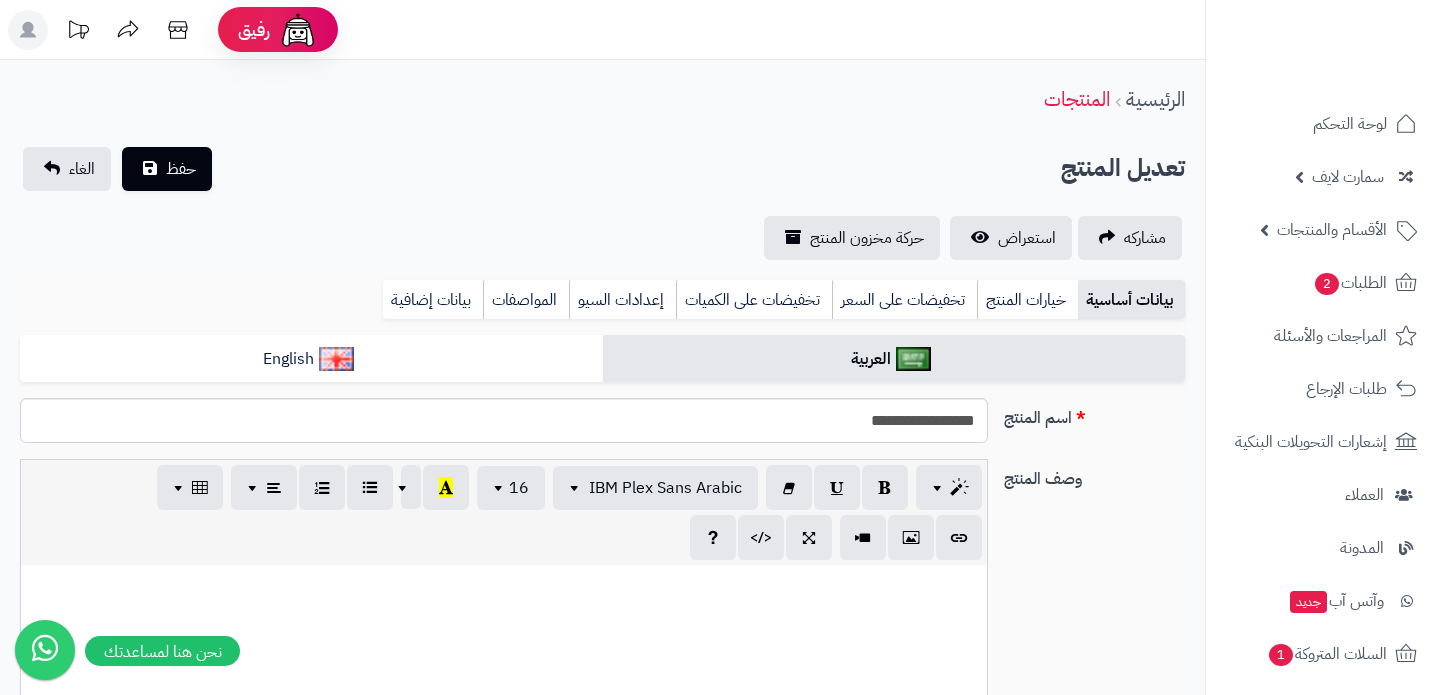 scroll, scrollTop: 0, scrollLeft: 0, axis: both 